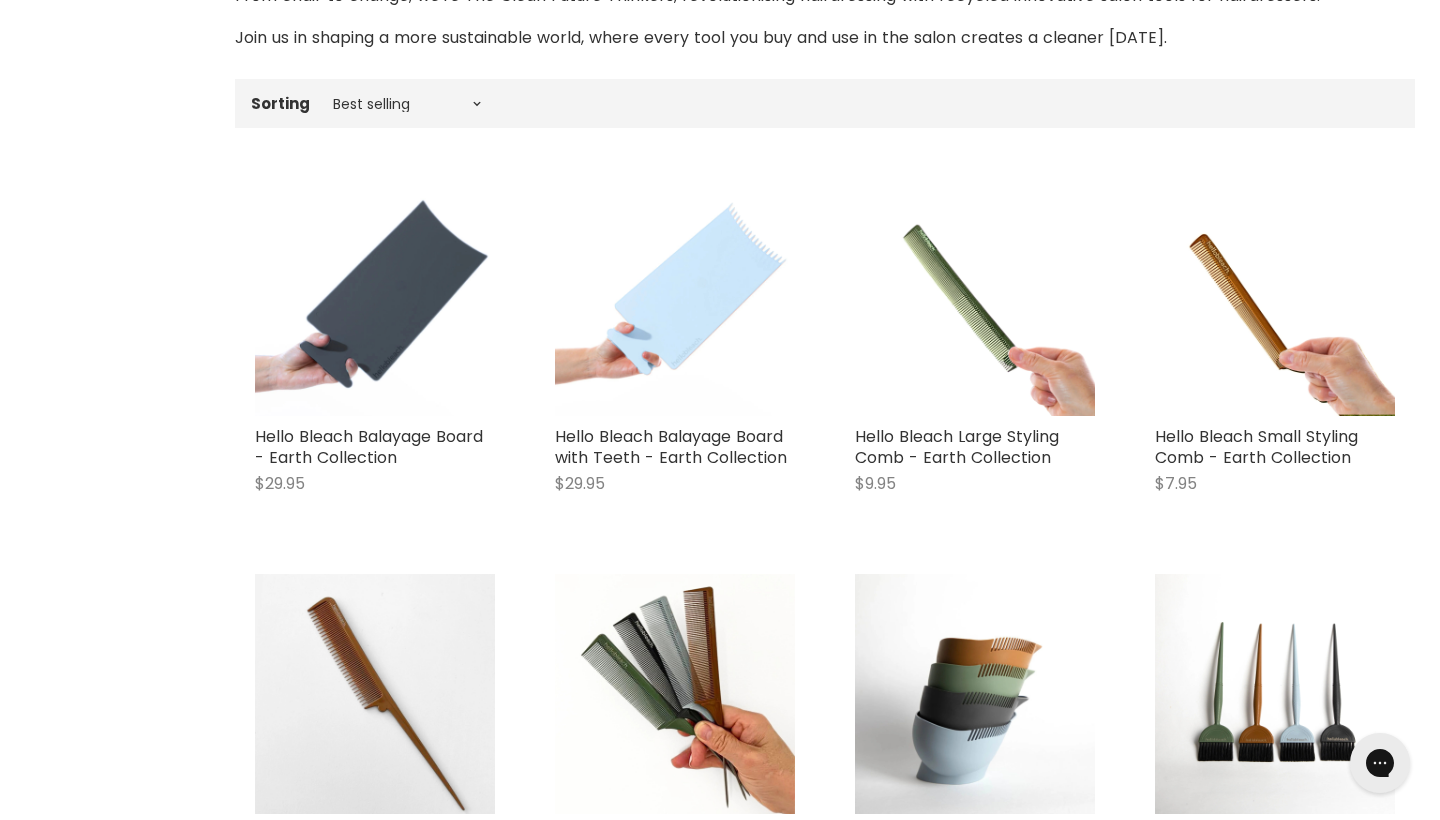 scroll, scrollTop: 0, scrollLeft: 0, axis: both 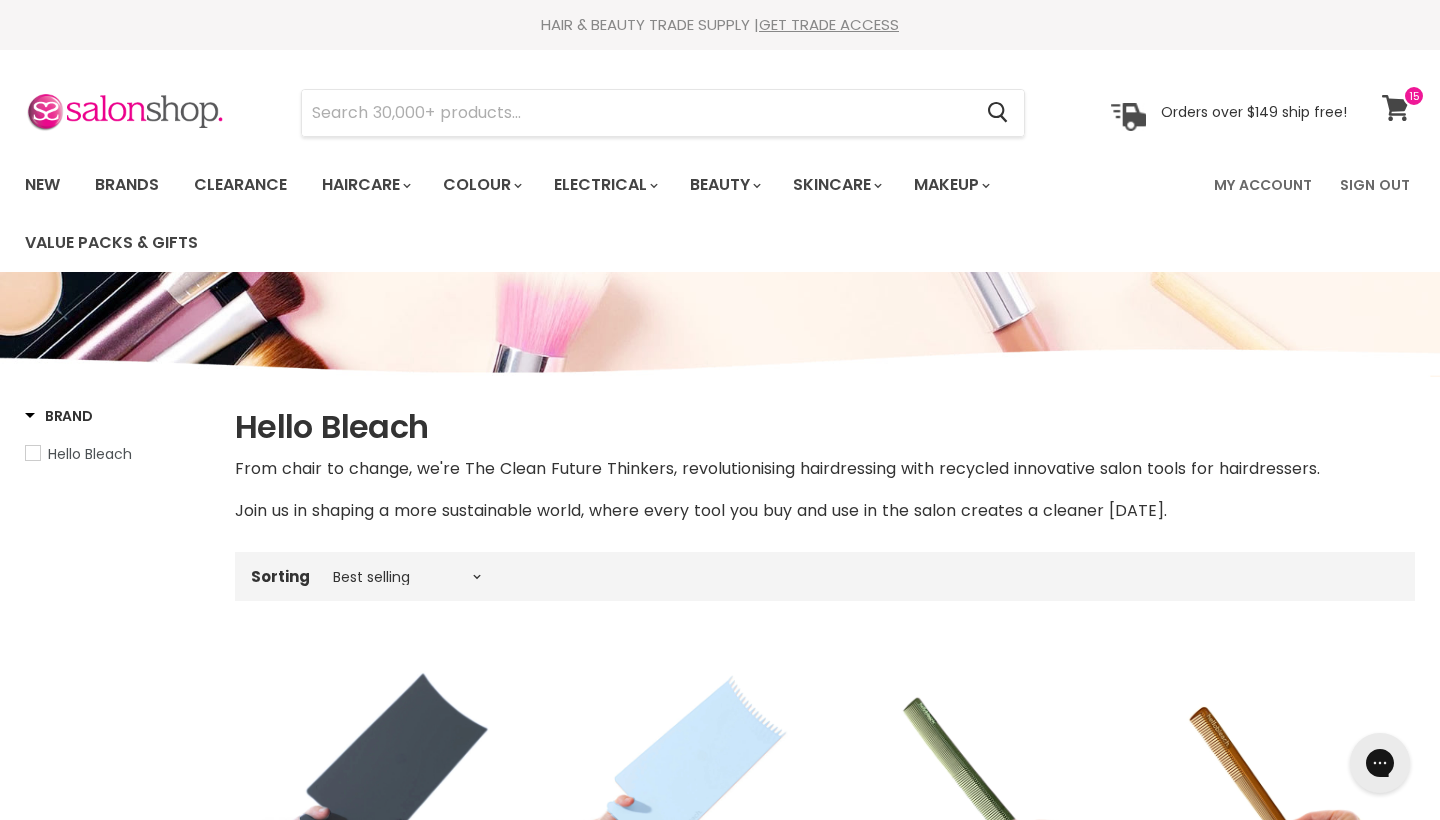 click 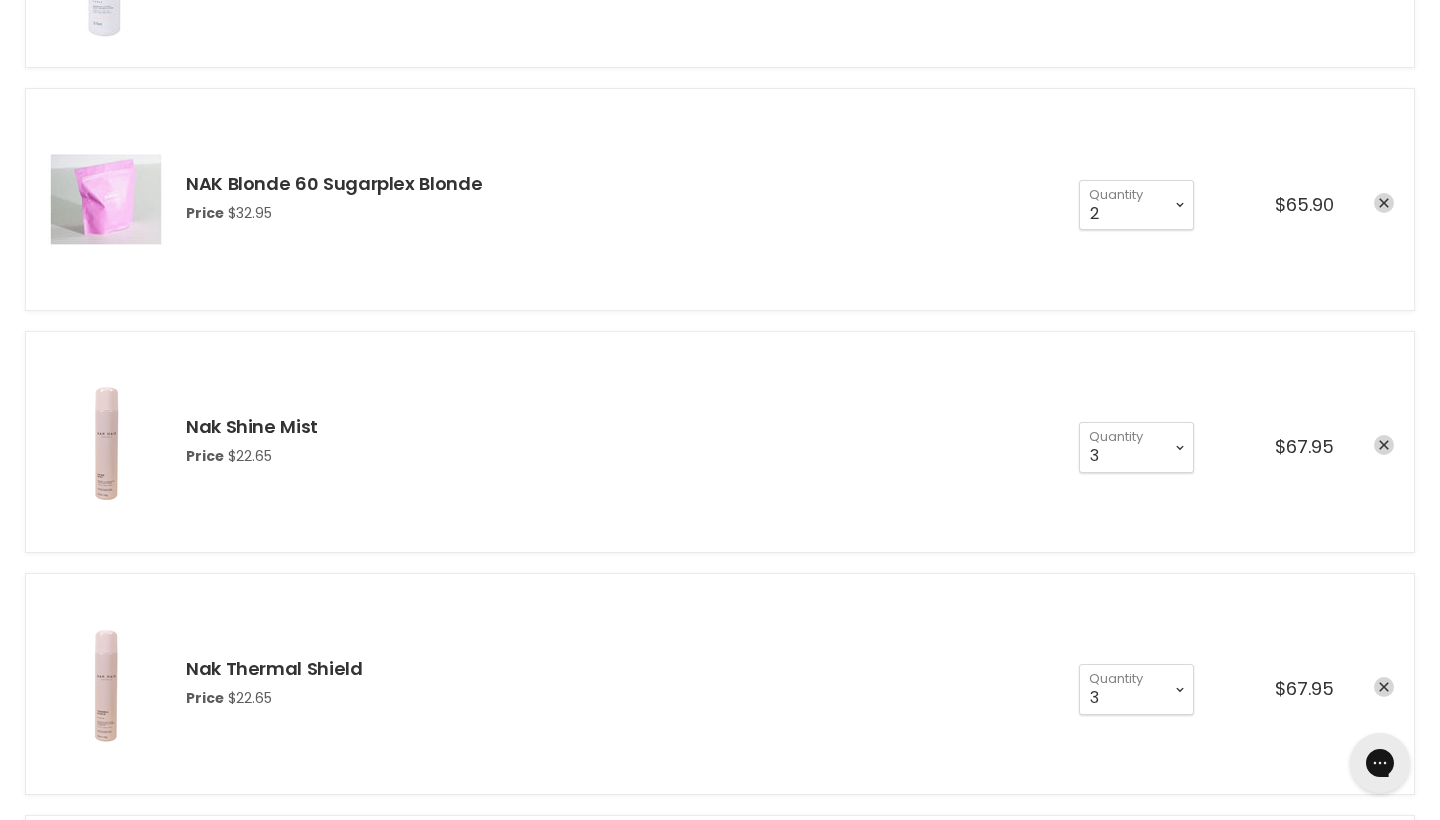 scroll, scrollTop: 1049, scrollLeft: 0, axis: vertical 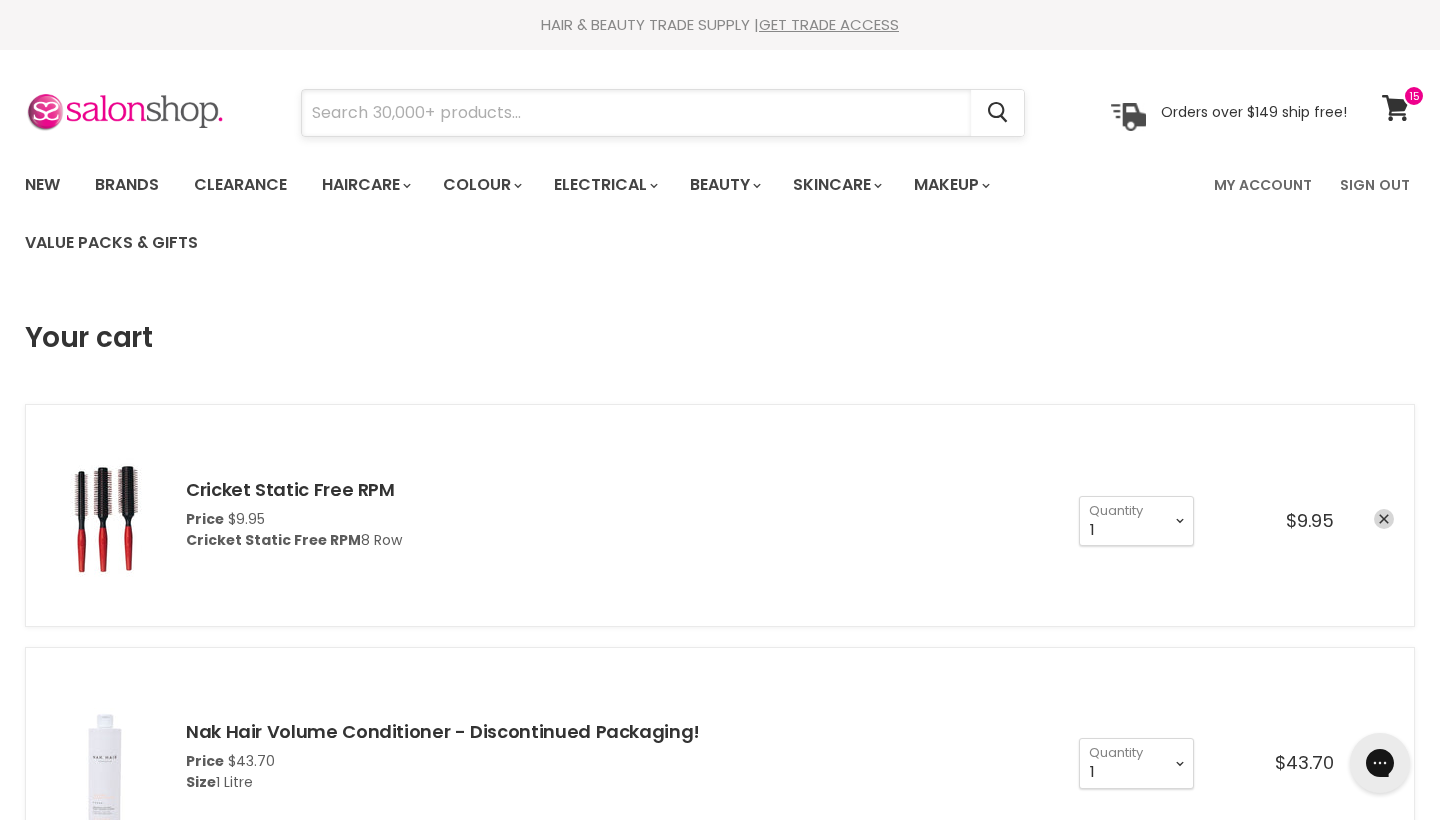 click at bounding box center (636, 113) 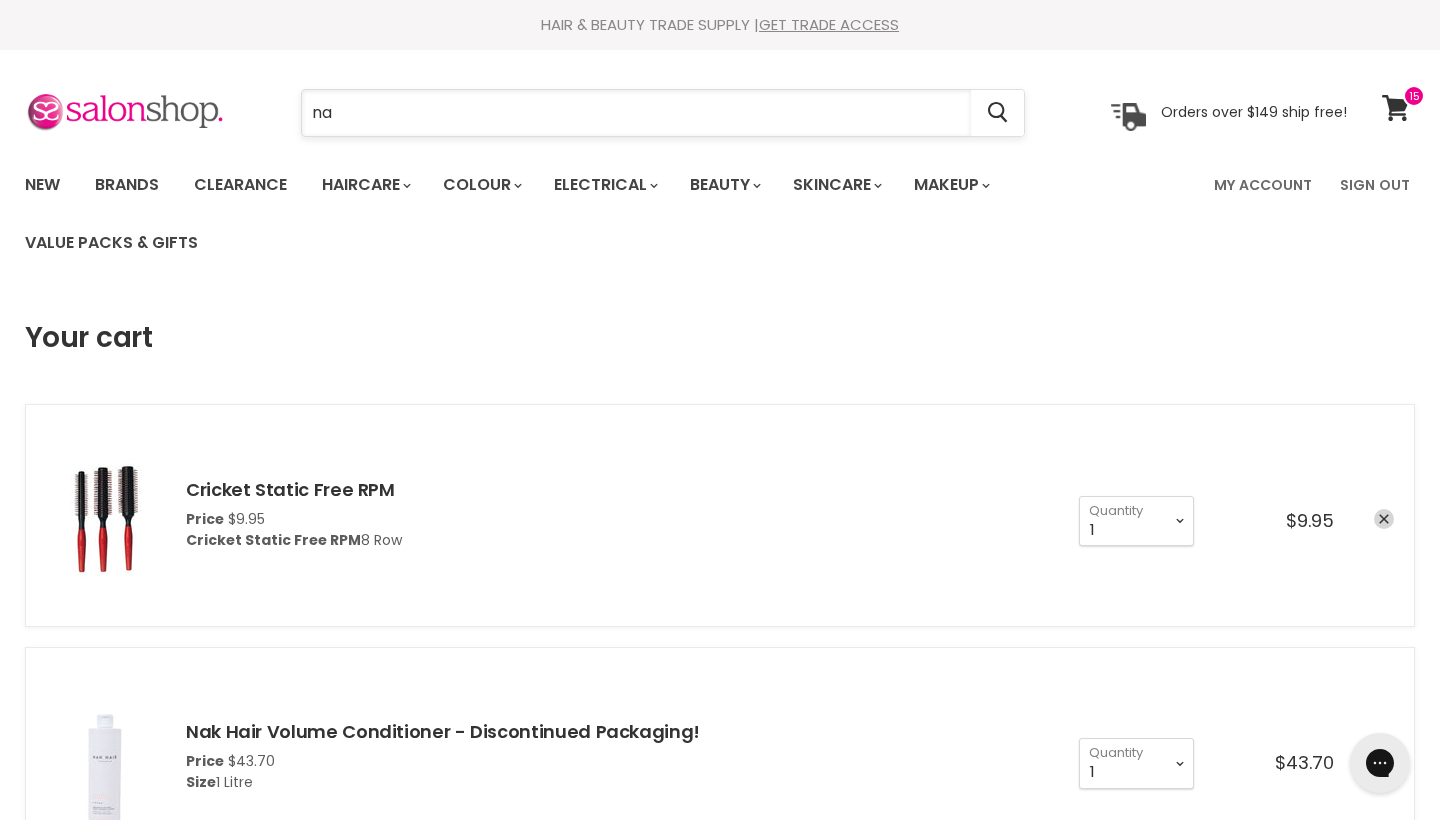 type on "nak" 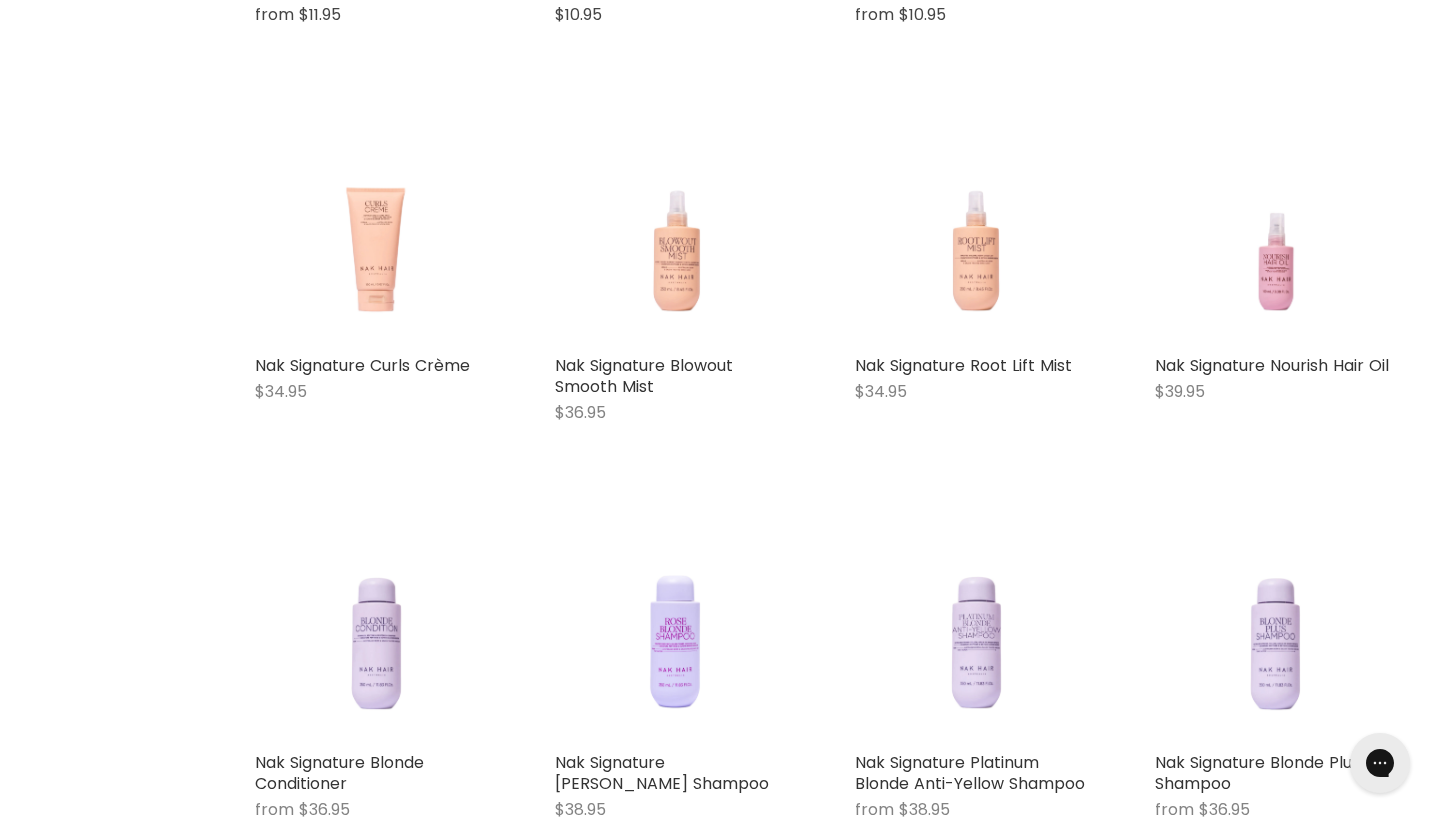 scroll, scrollTop: 0, scrollLeft: 0, axis: both 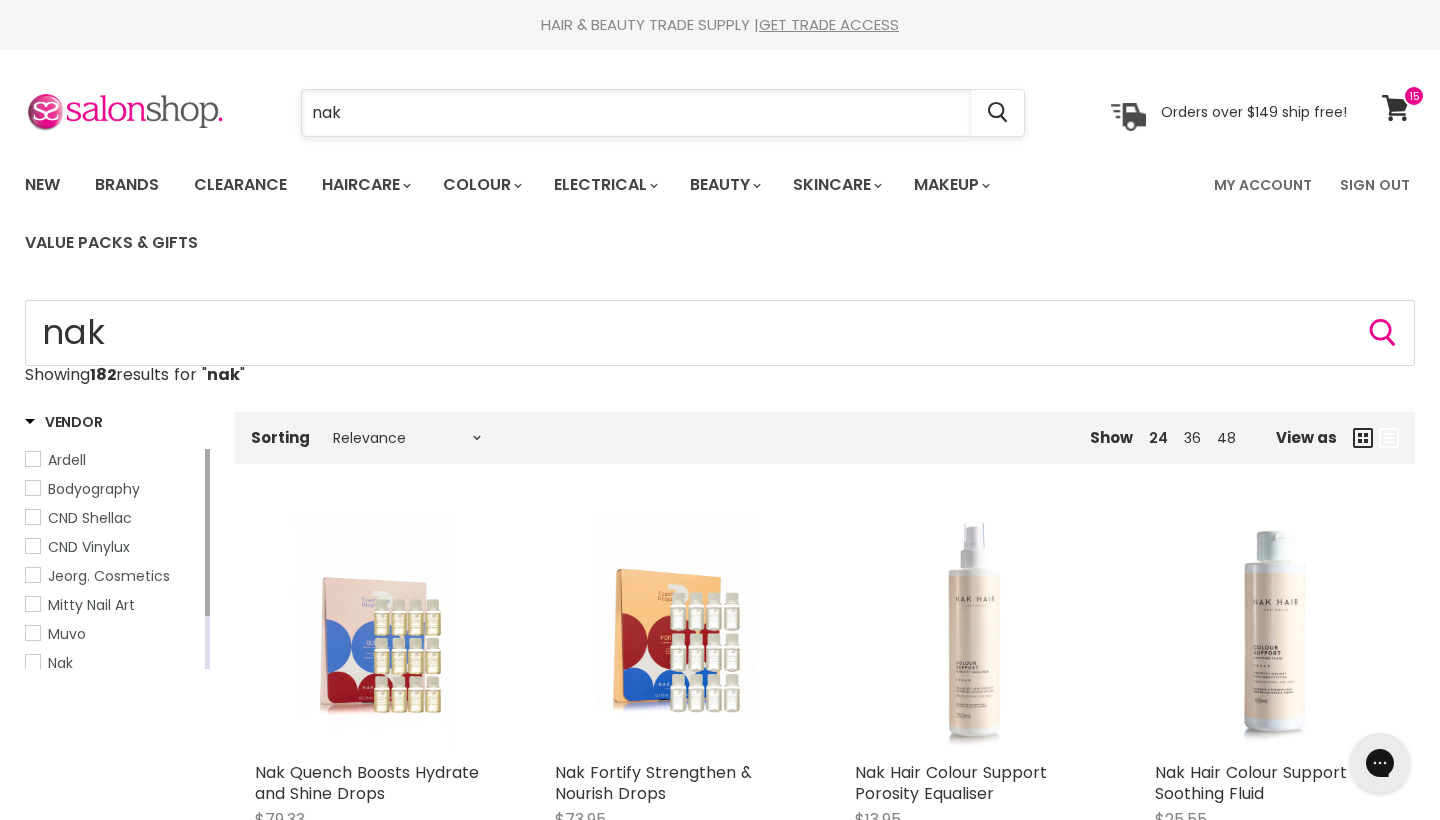 click on "nak" at bounding box center (636, 113) 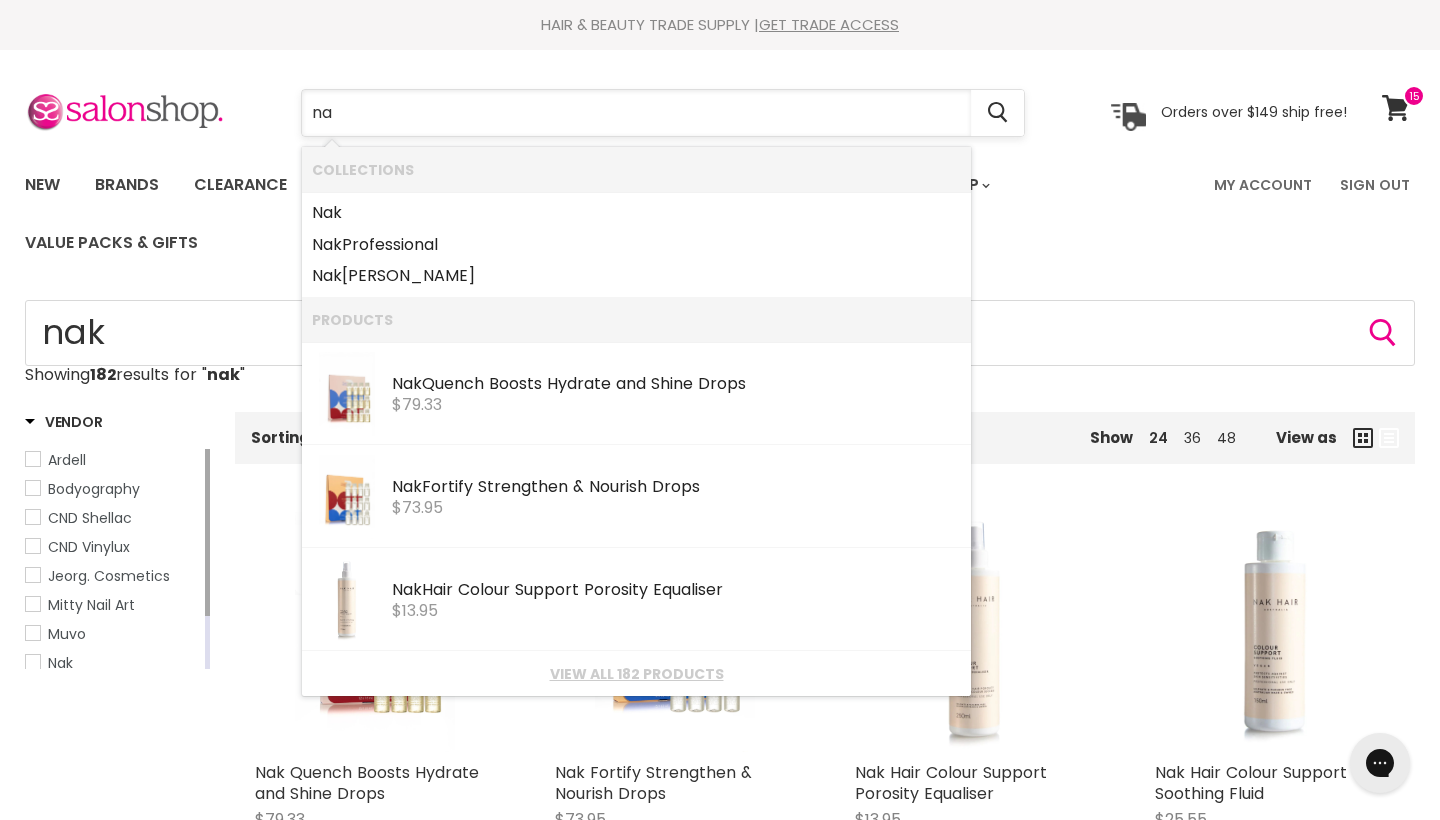 type on "n" 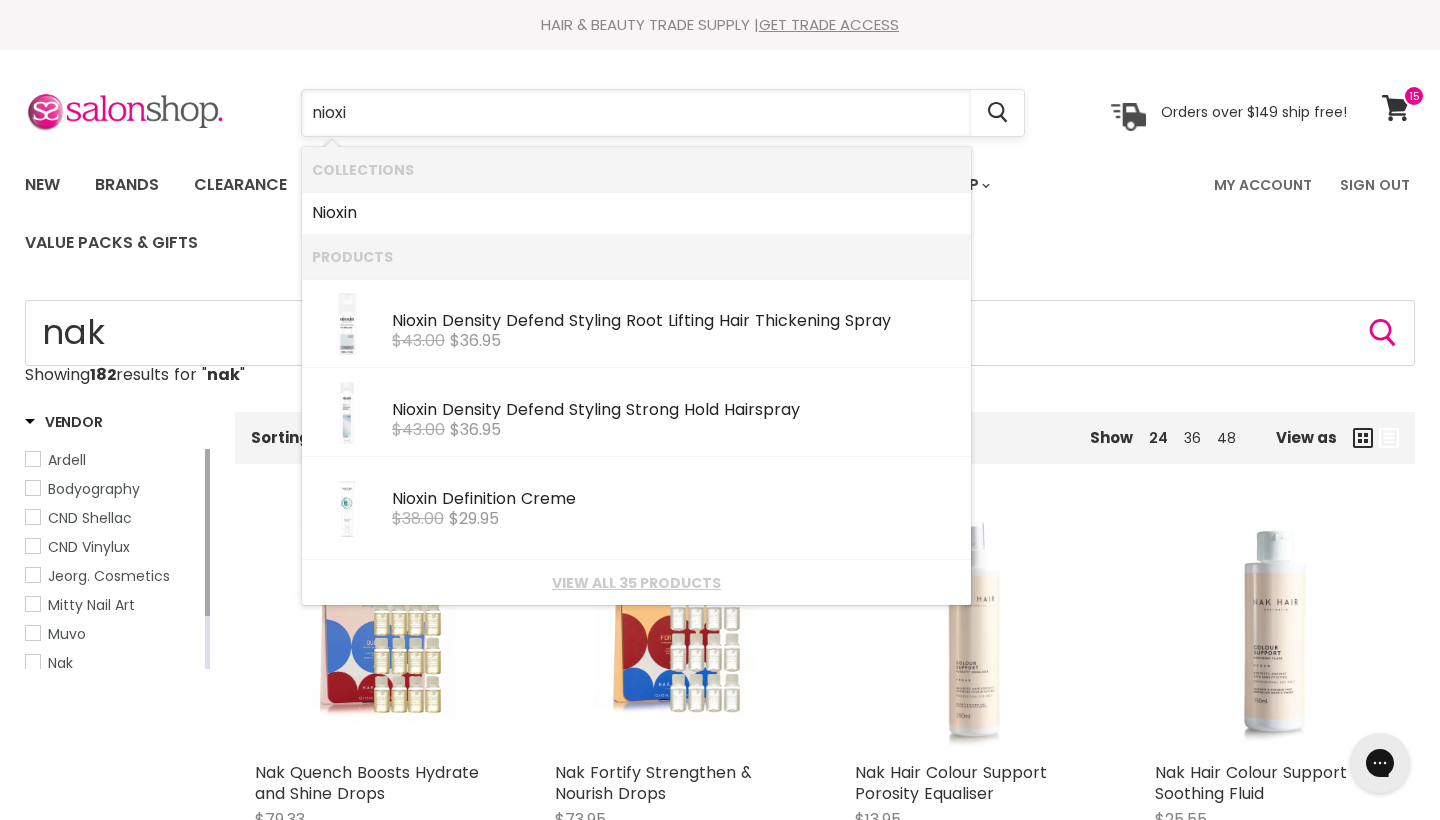 type on "nioxin" 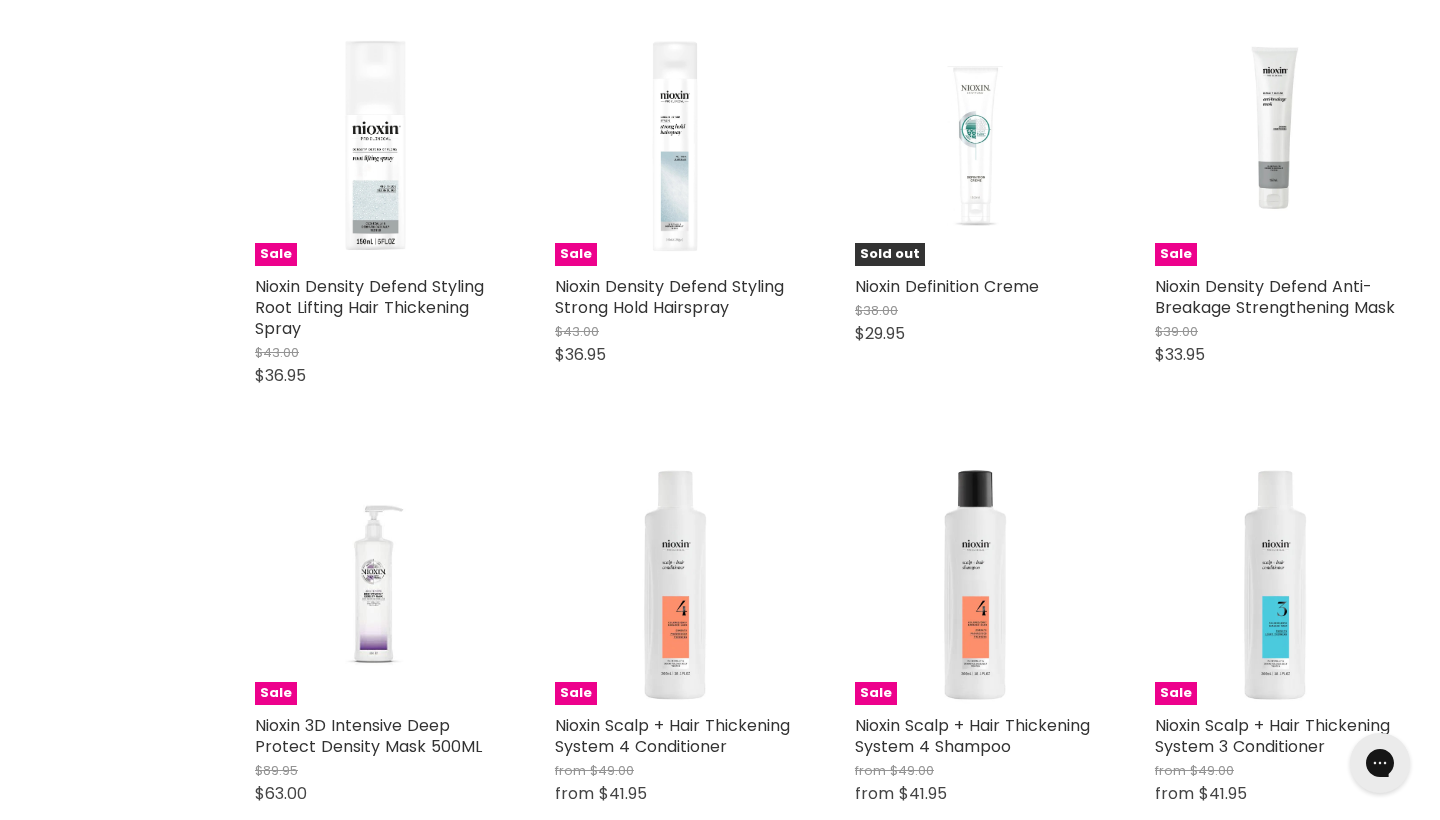 scroll, scrollTop: 0, scrollLeft: 0, axis: both 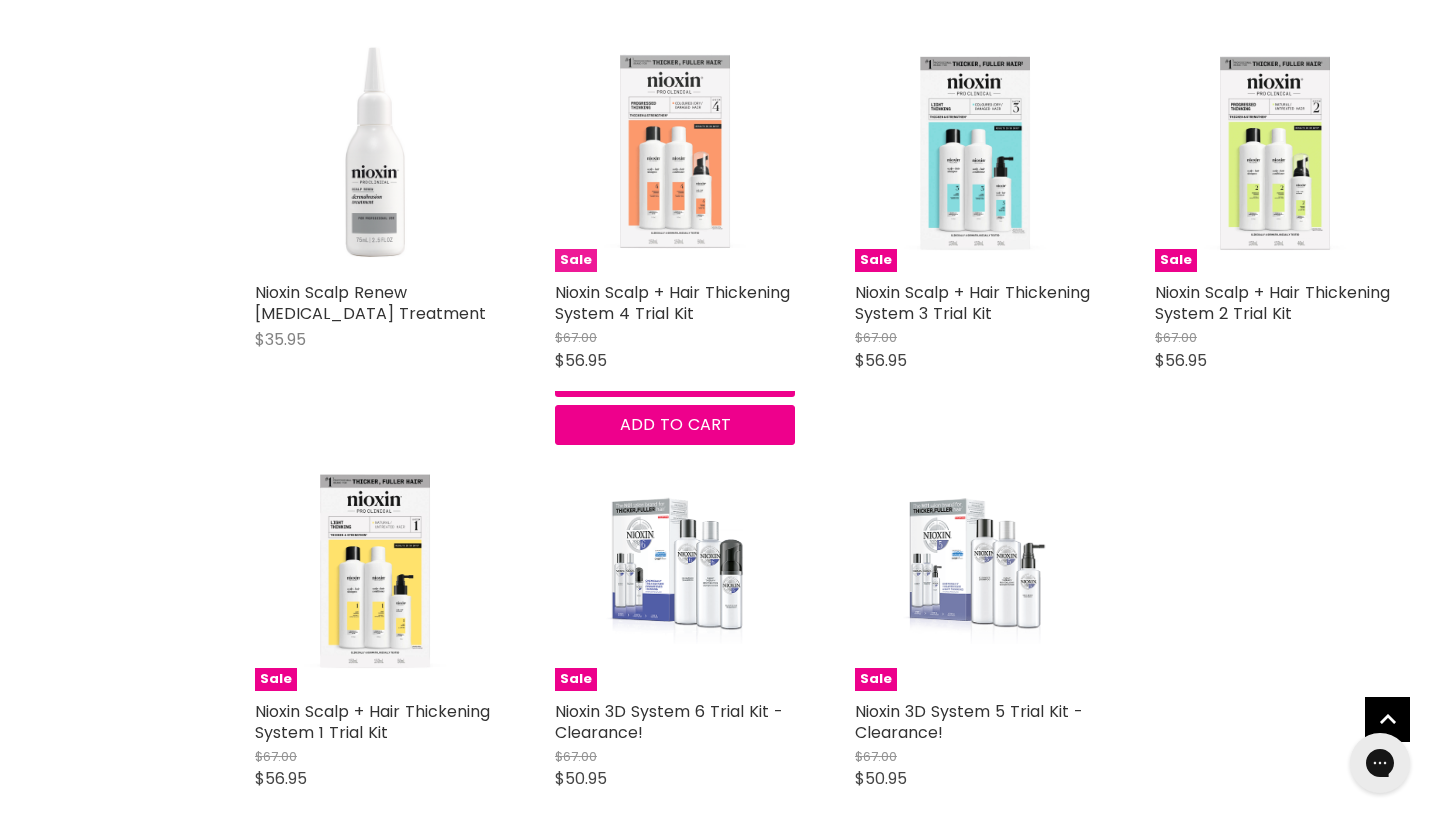 click at bounding box center (675, 152) 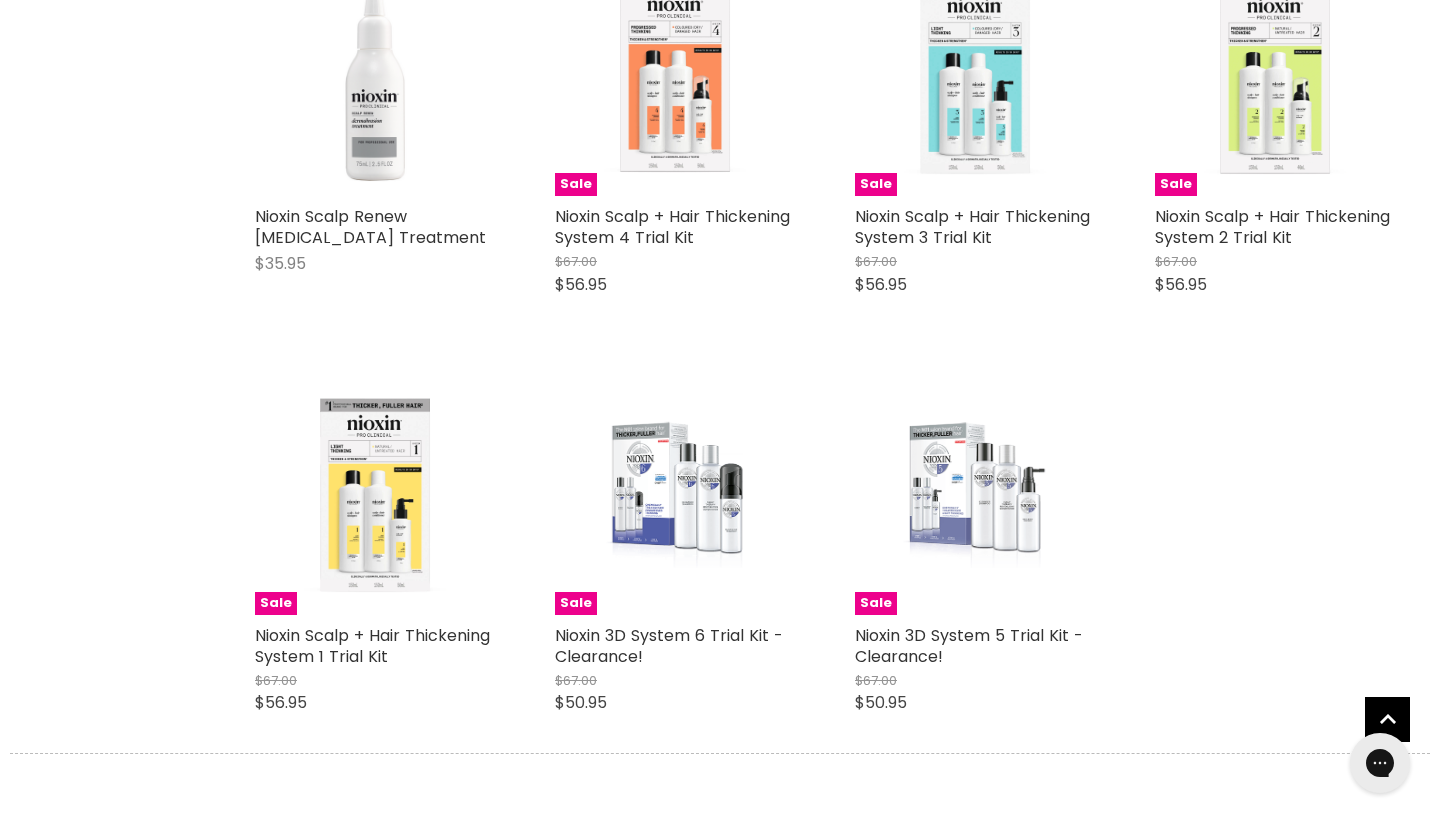 scroll, scrollTop: 998, scrollLeft: 0, axis: vertical 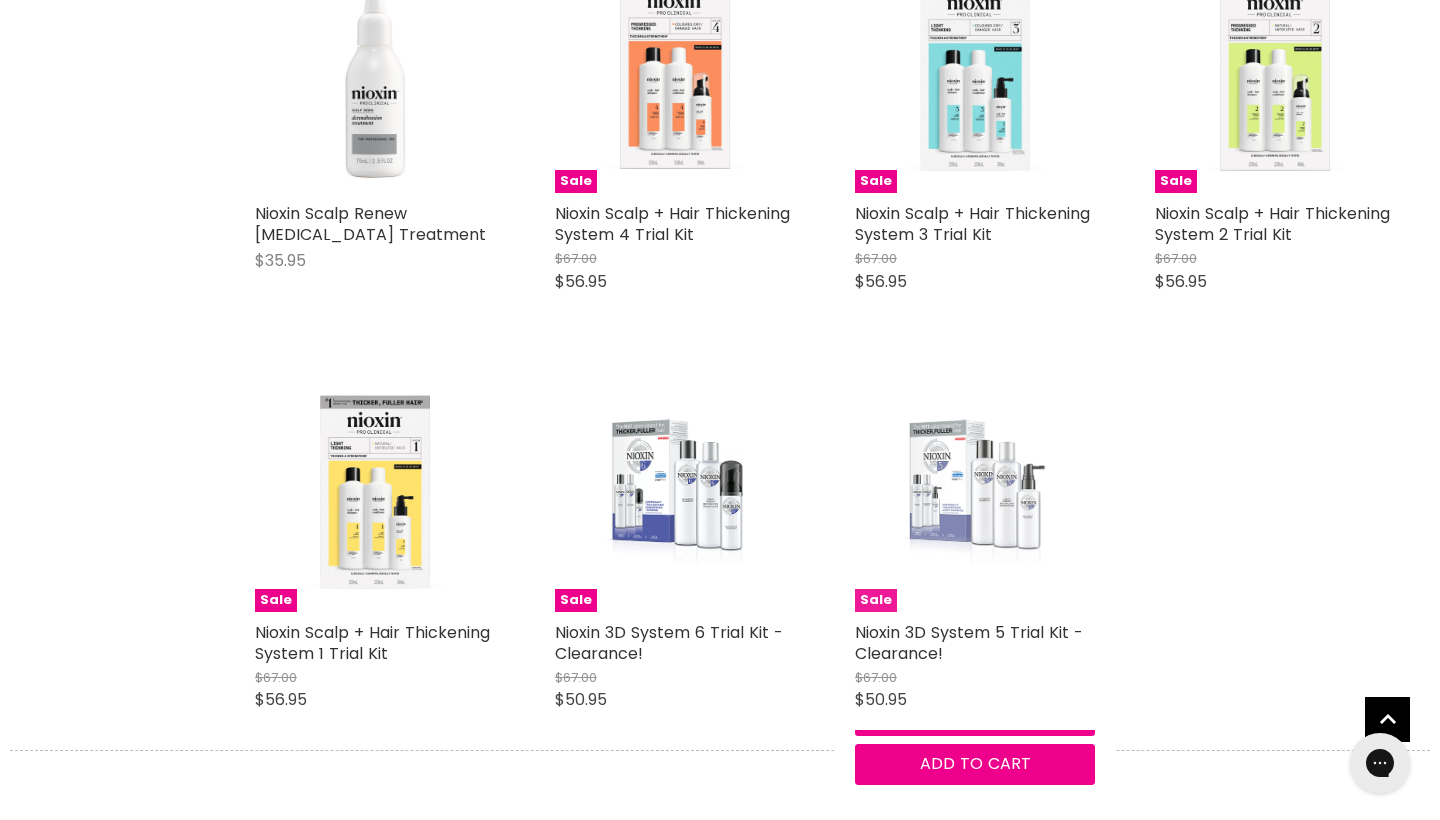 click on "Sale" at bounding box center (975, 492) 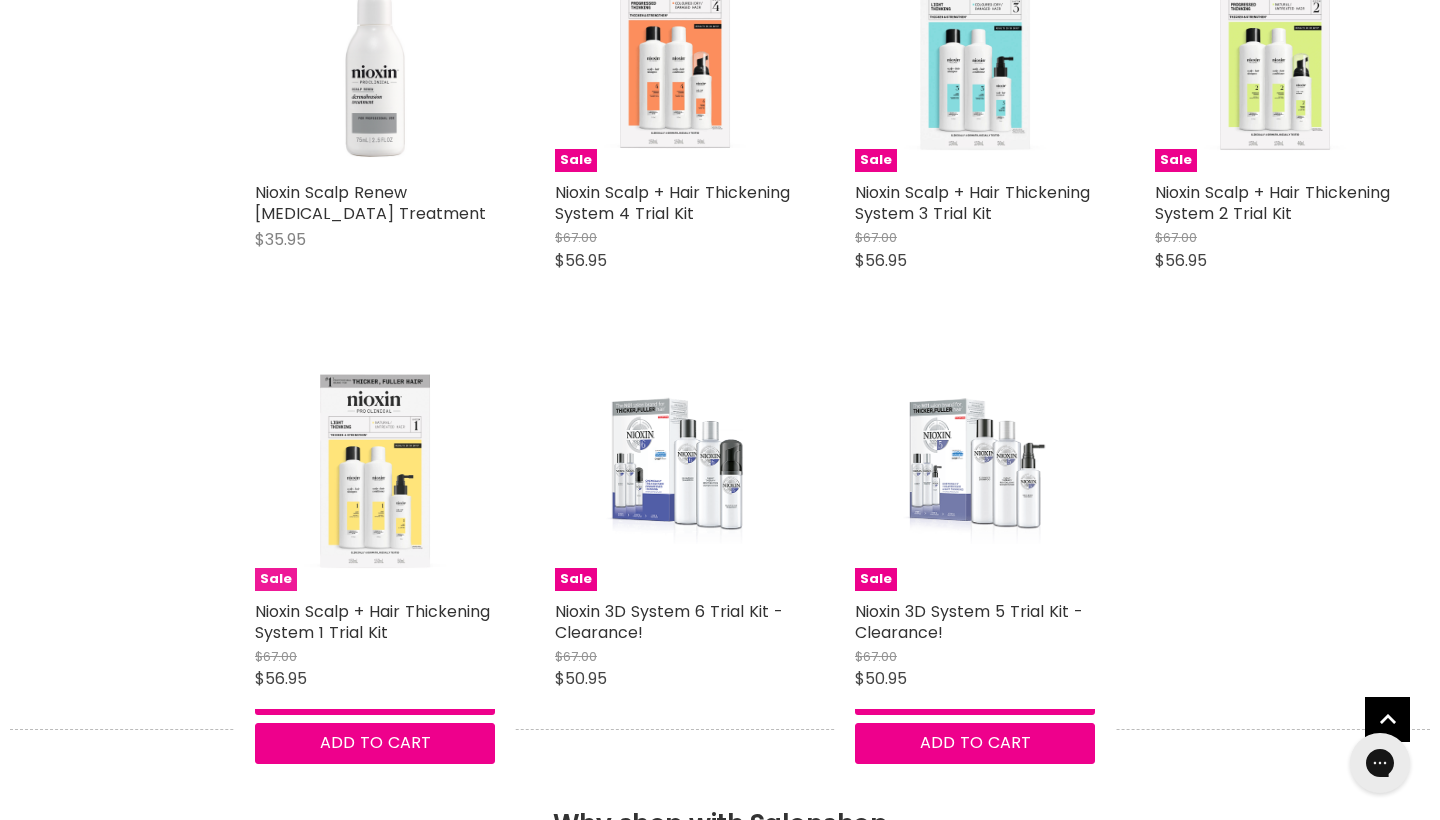 scroll, scrollTop: 1005, scrollLeft: 0, axis: vertical 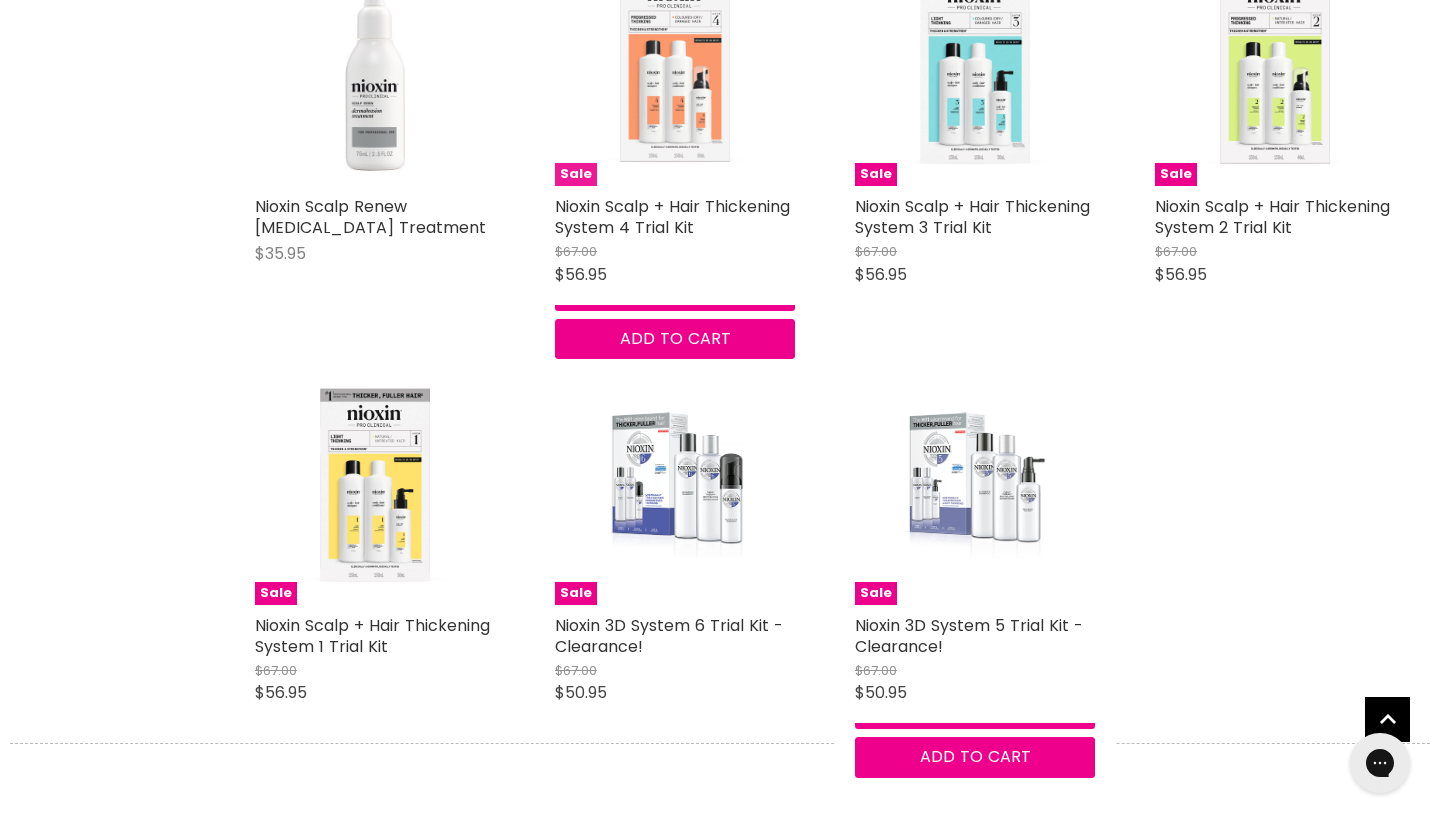 click at bounding box center [675, 66] 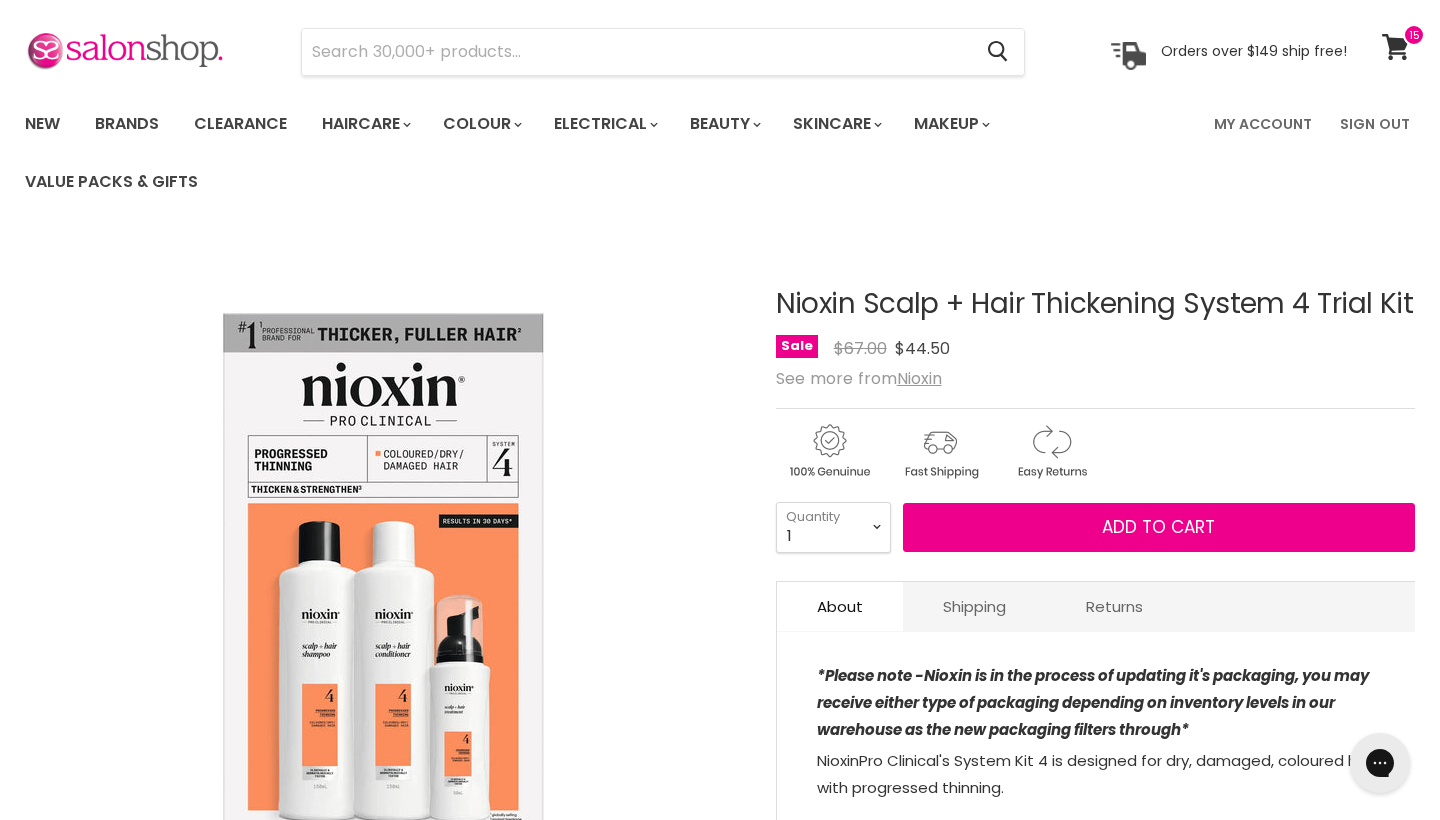 scroll, scrollTop: 0, scrollLeft: 0, axis: both 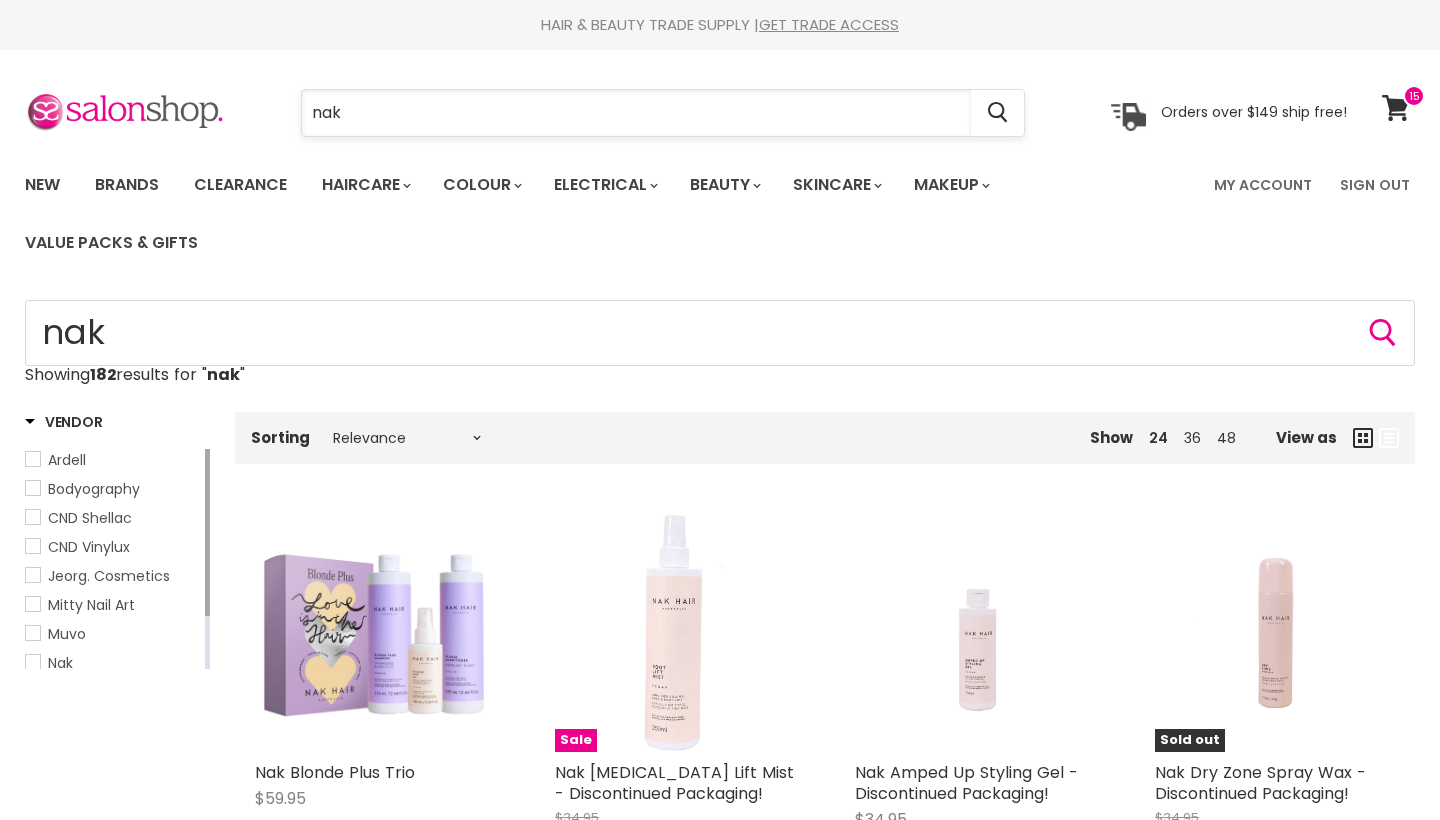 click on "nak" at bounding box center [636, 113] 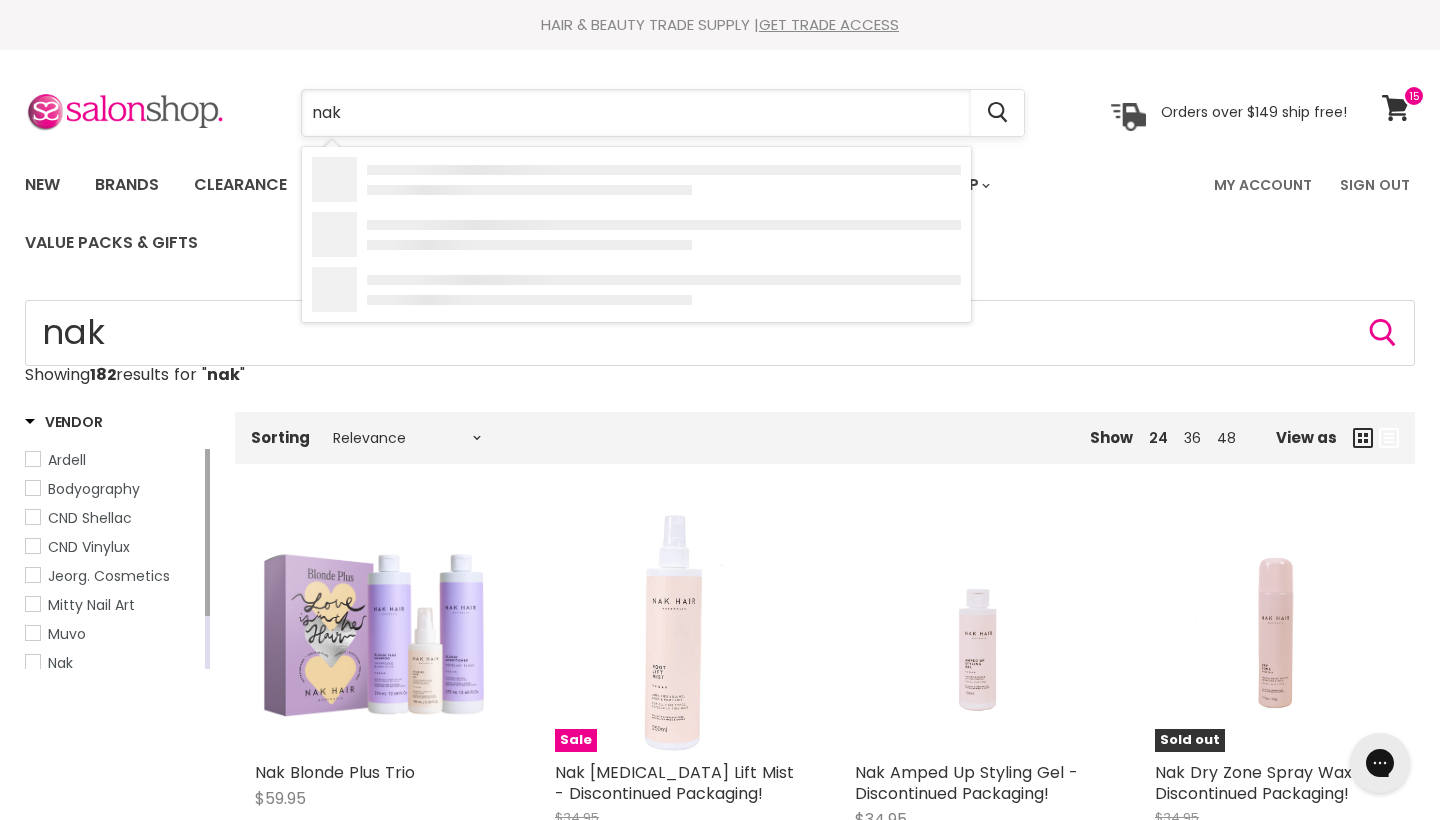 scroll, scrollTop: 0, scrollLeft: 0, axis: both 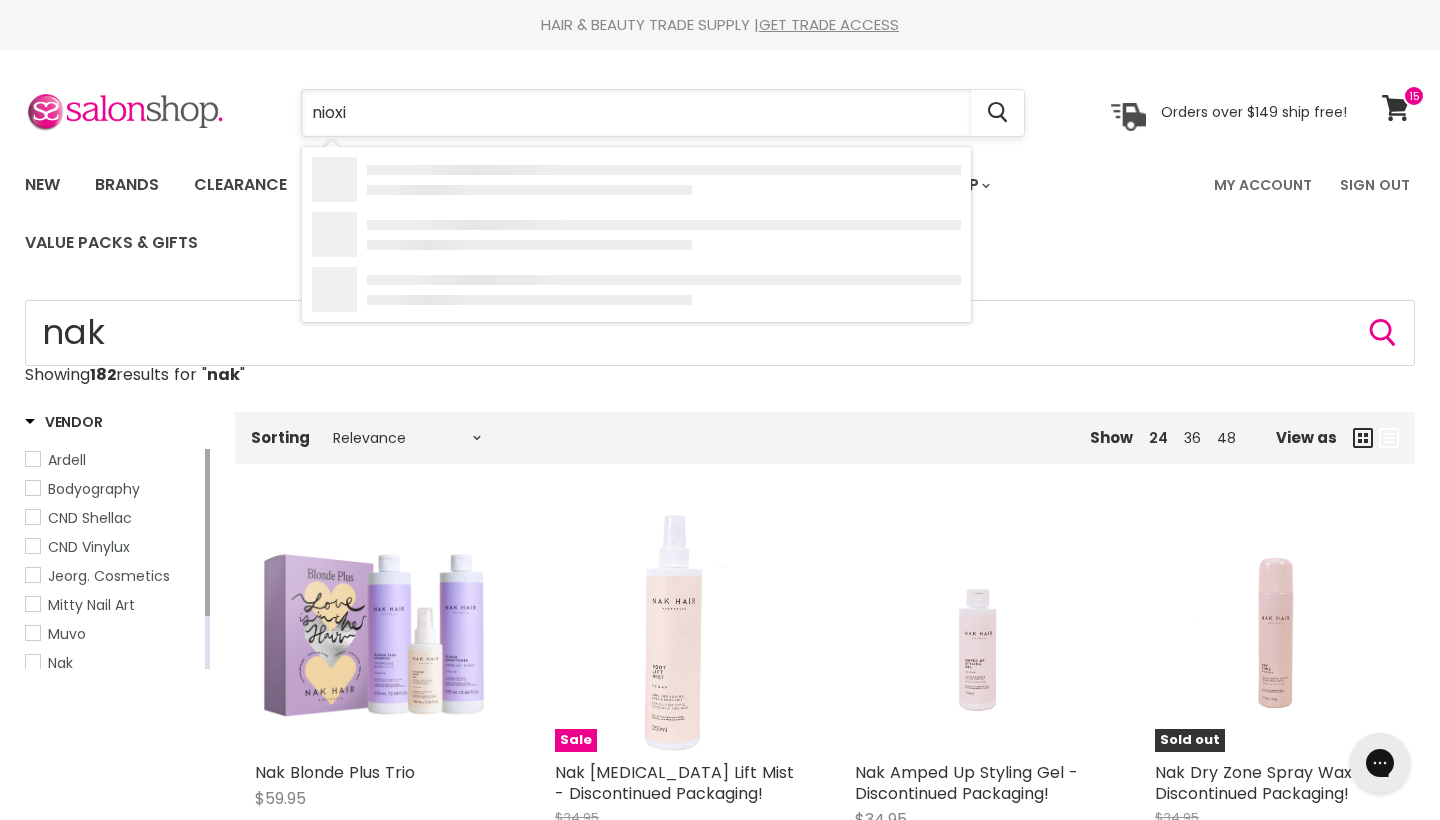 type on "nioxin" 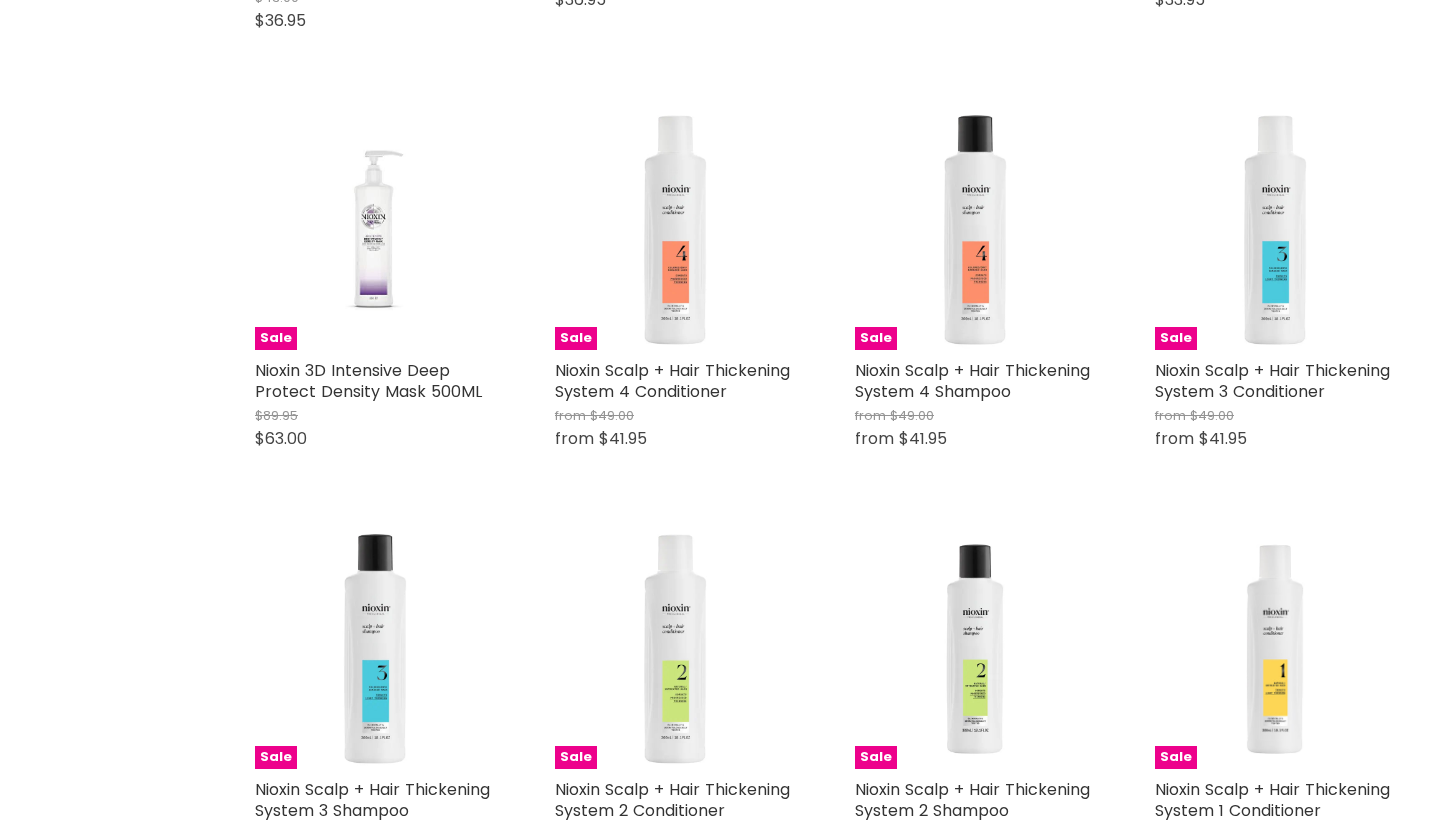scroll, scrollTop: 843, scrollLeft: 0, axis: vertical 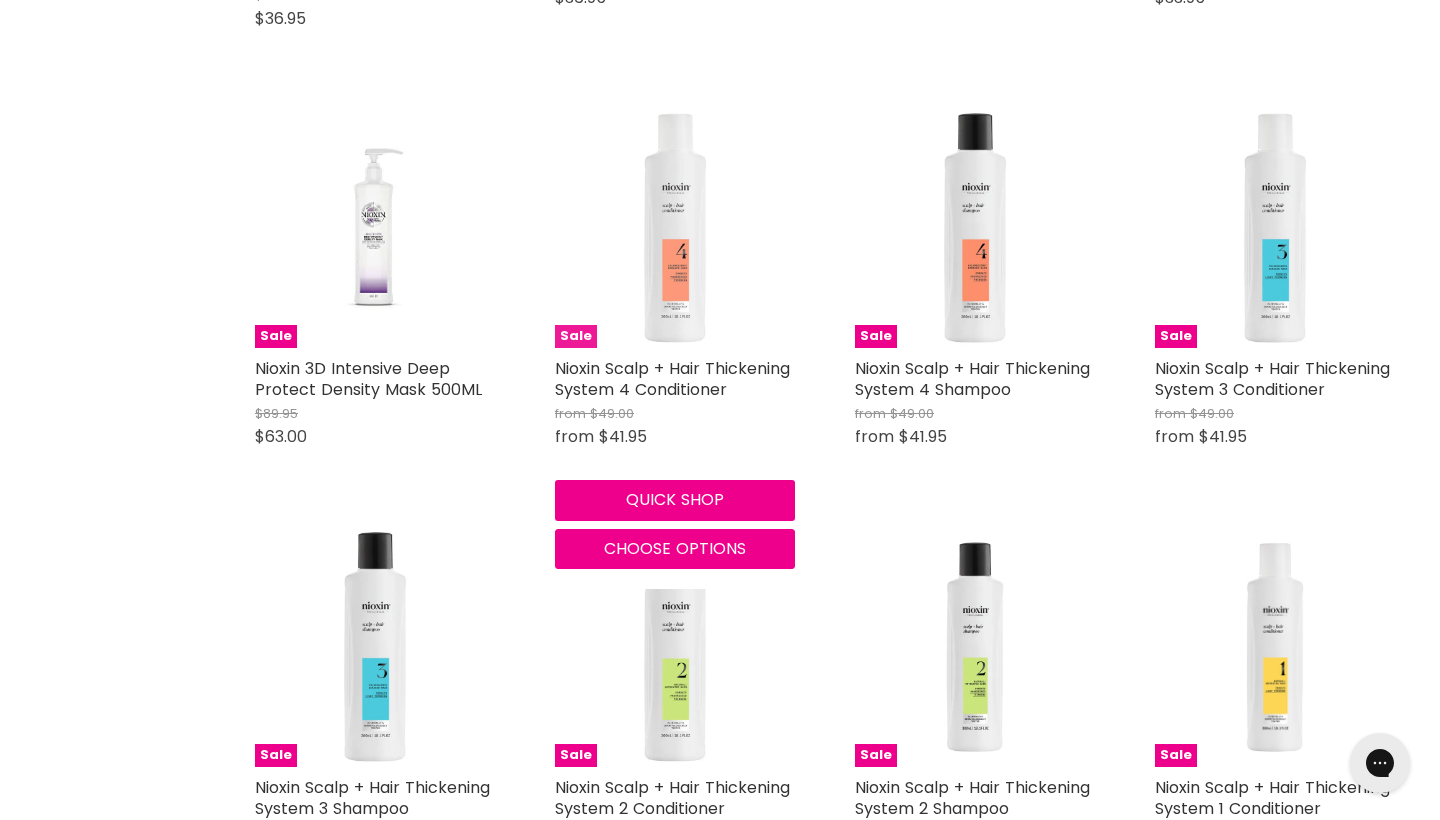 click at bounding box center [675, 228] 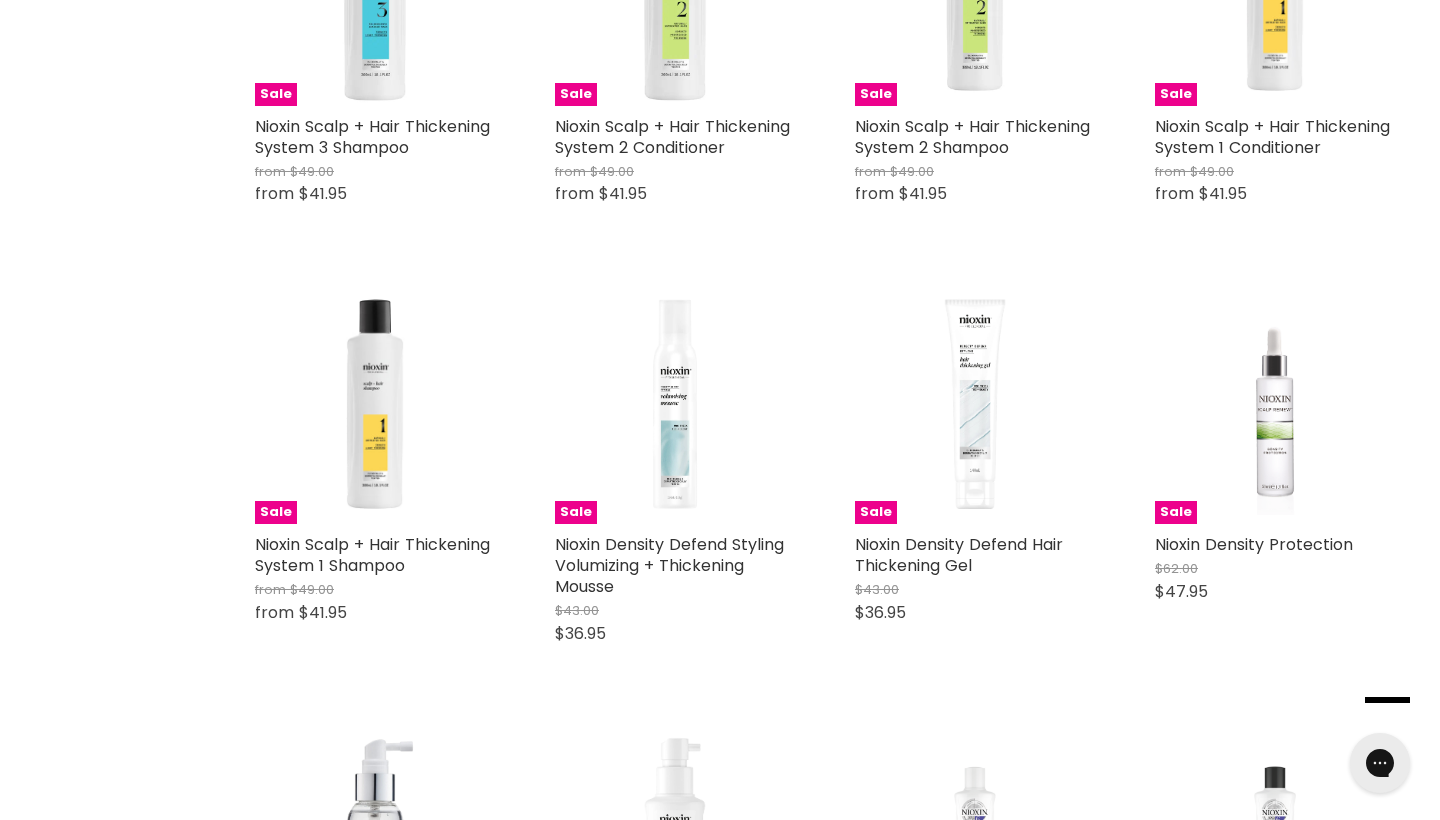 scroll, scrollTop: 1507, scrollLeft: 0, axis: vertical 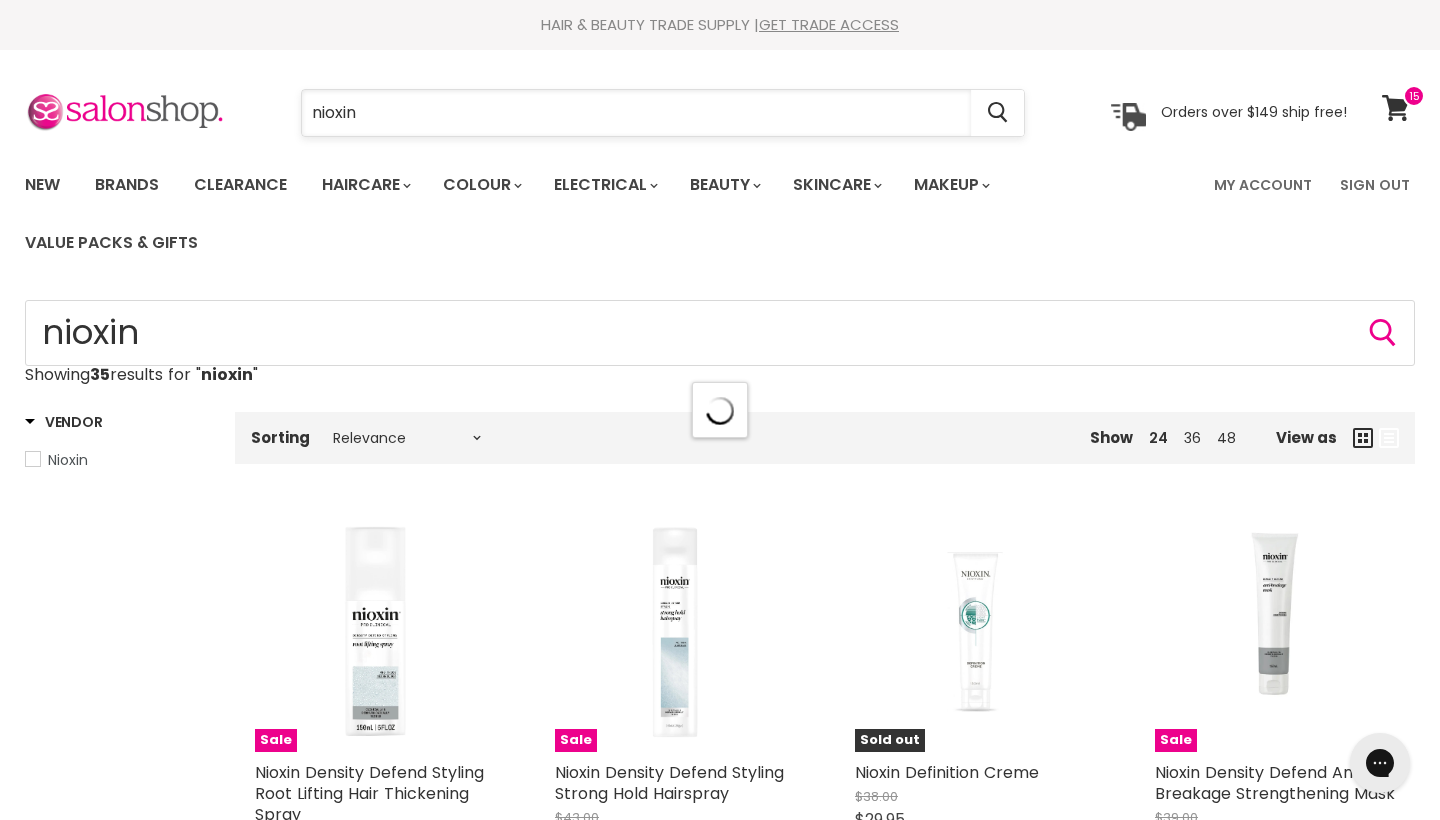 click on "nioxin" at bounding box center [636, 113] 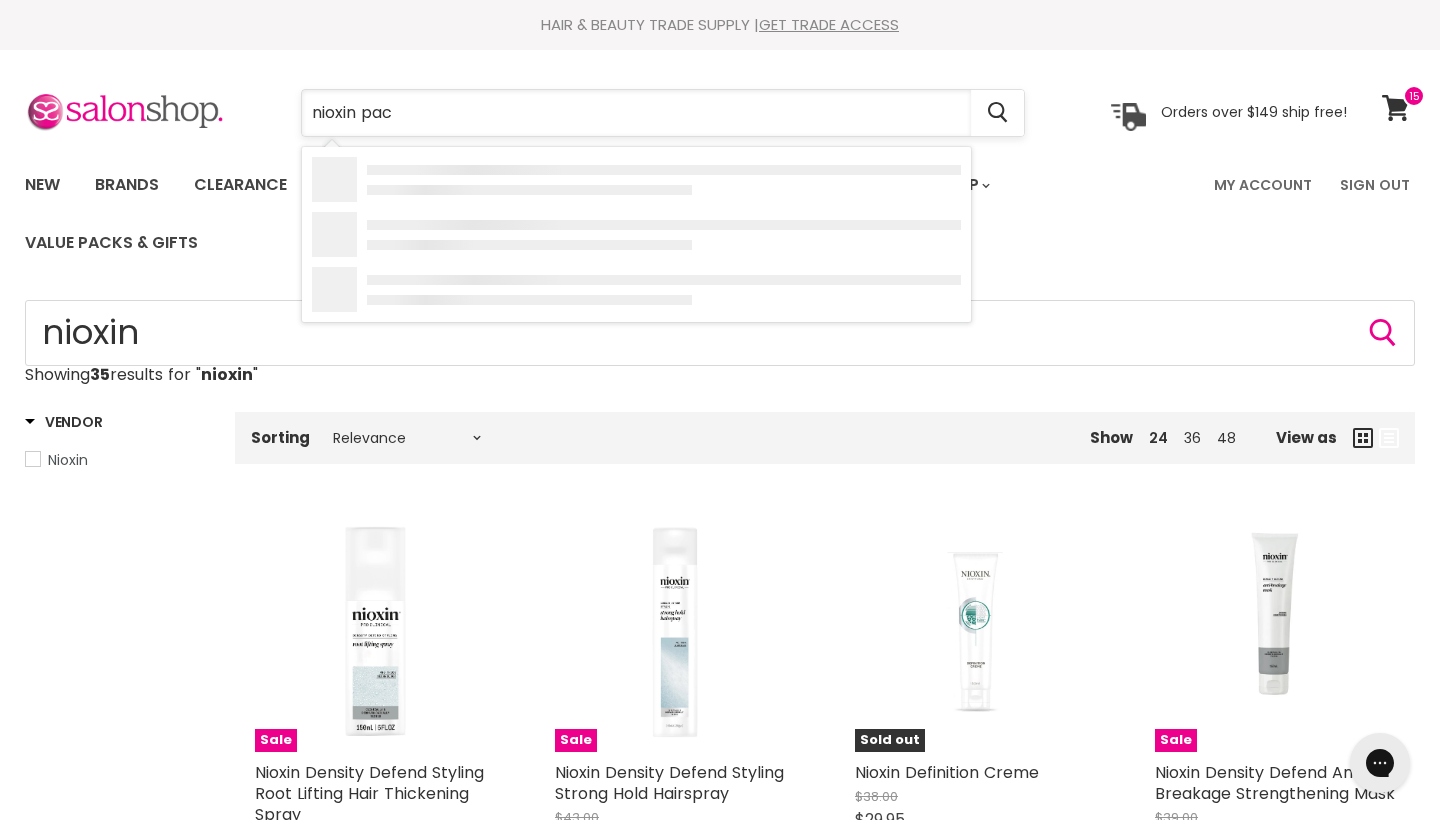 type on "nioxin pack" 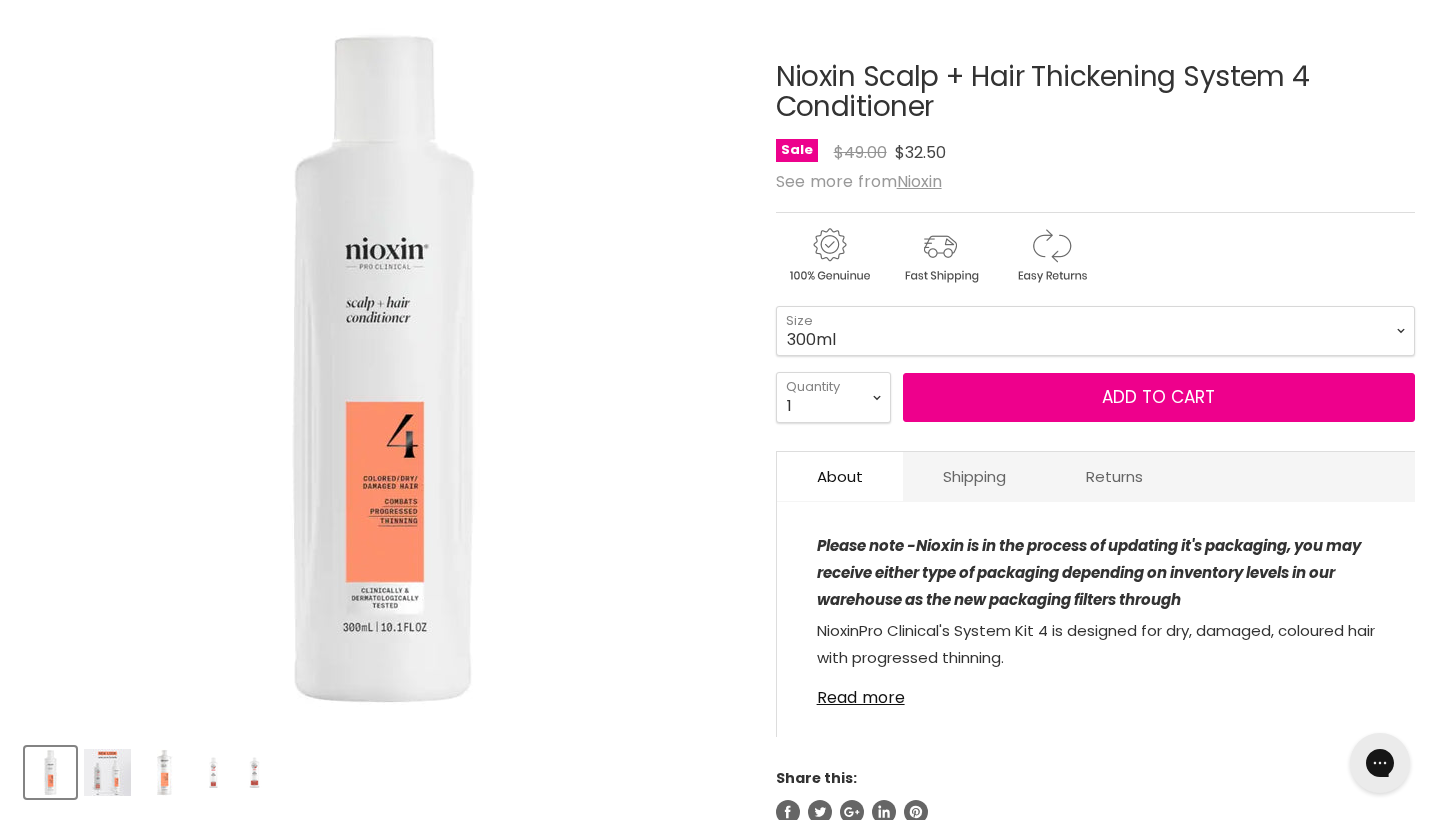 scroll, scrollTop: 0, scrollLeft: 0, axis: both 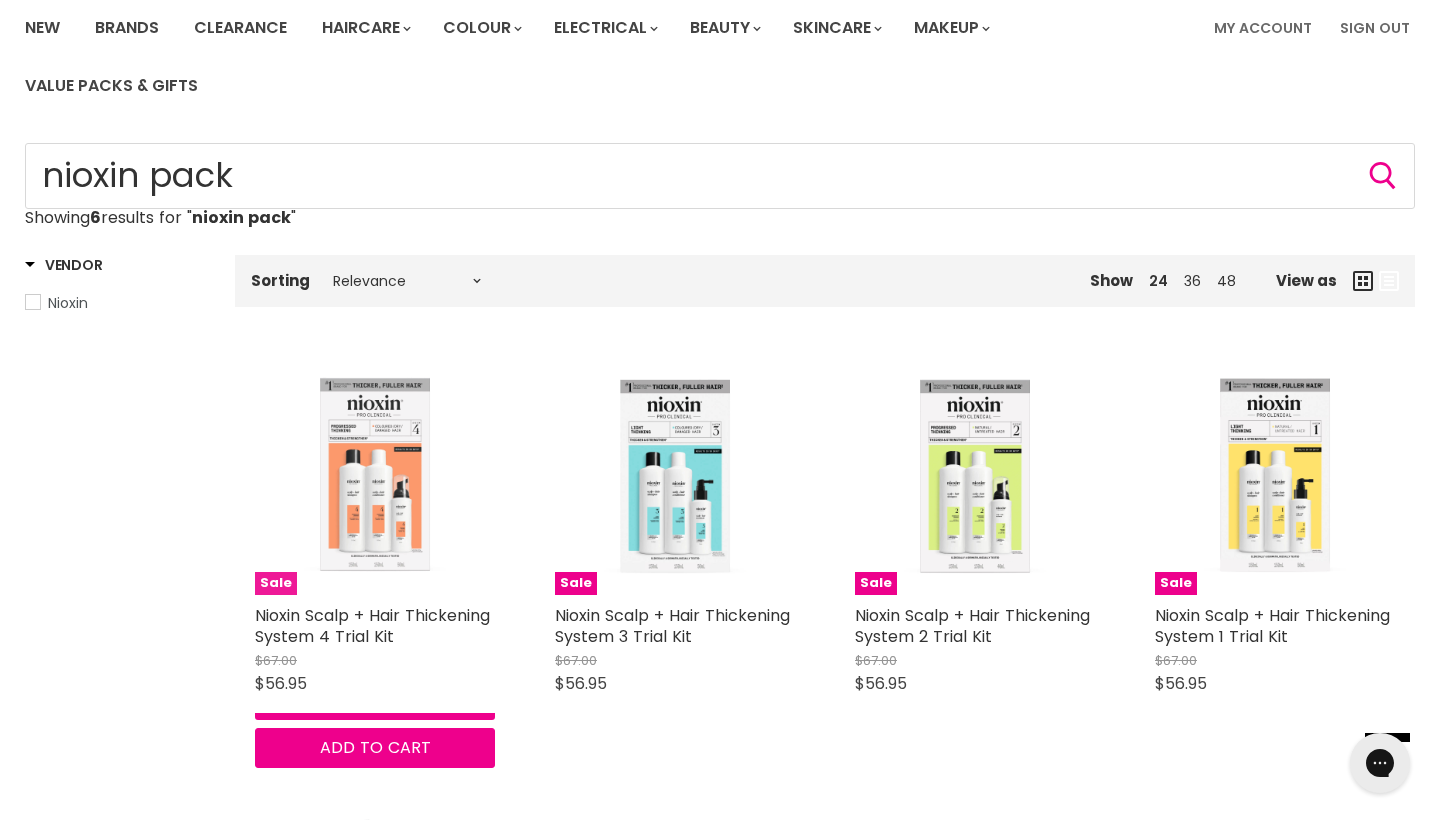 click at bounding box center (375, 475) 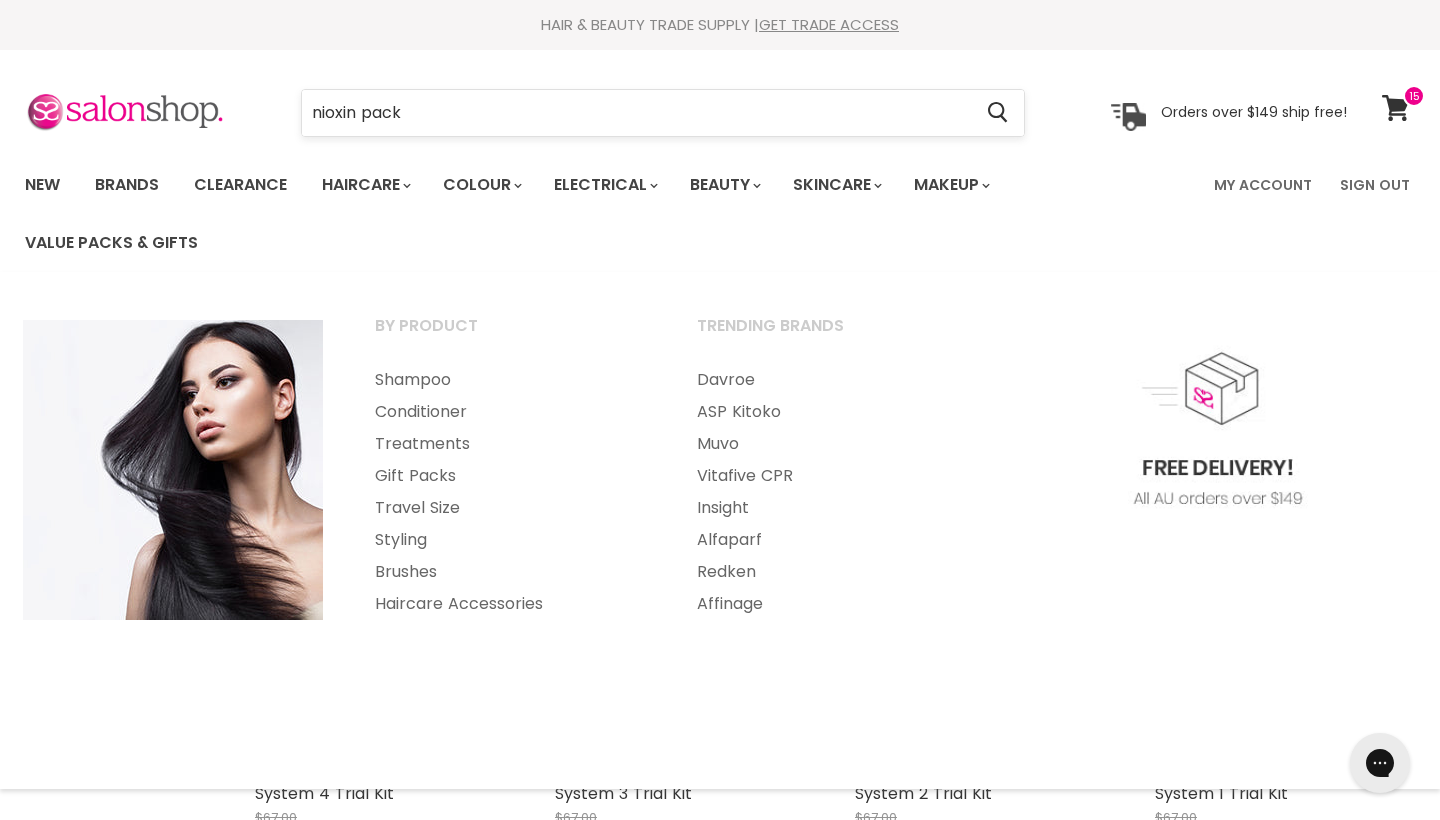 scroll, scrollTop: 0, scrollLeft: 0, axis: both 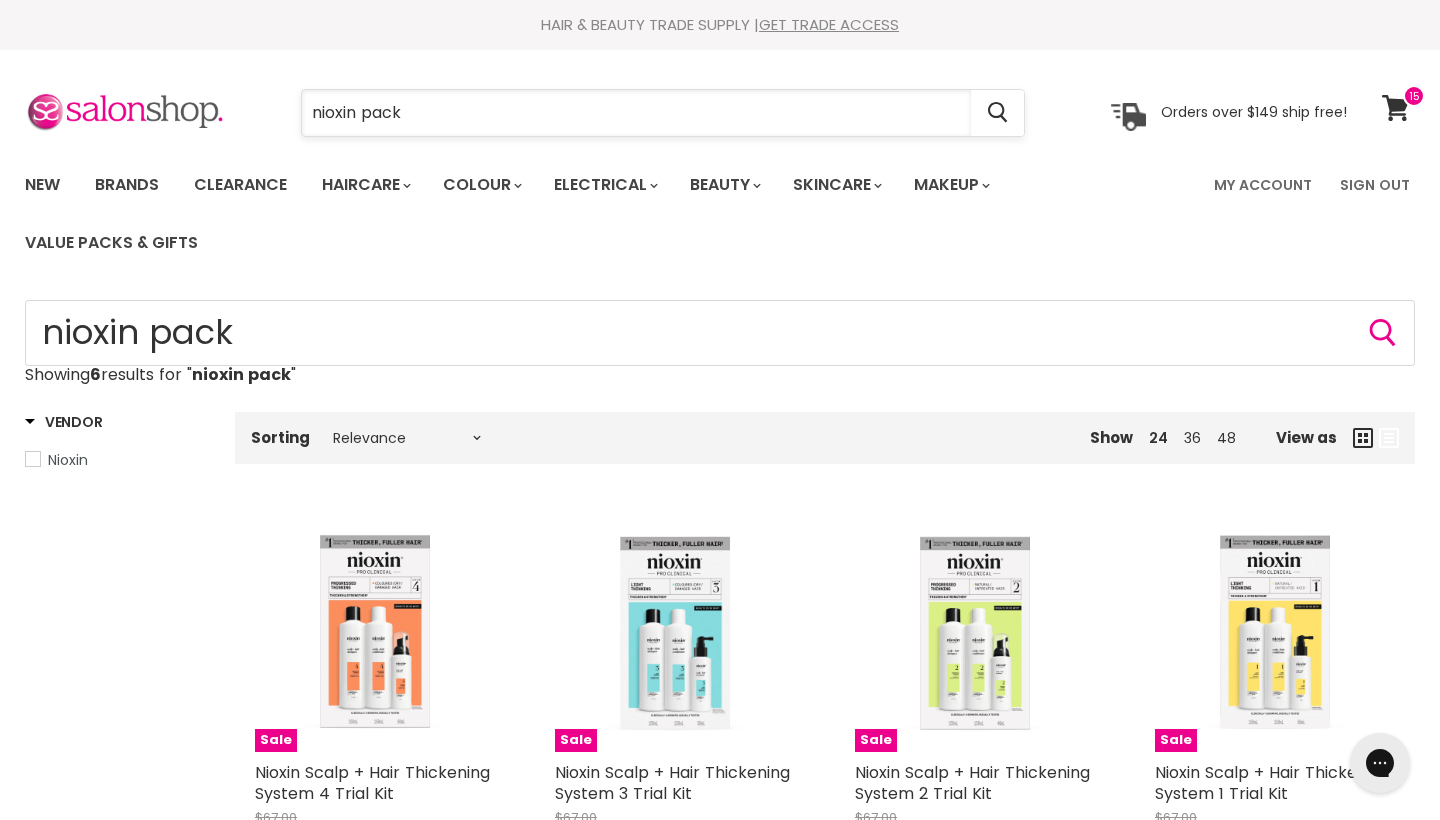 click on "nioxin pack" at bounding box center (636, 113) 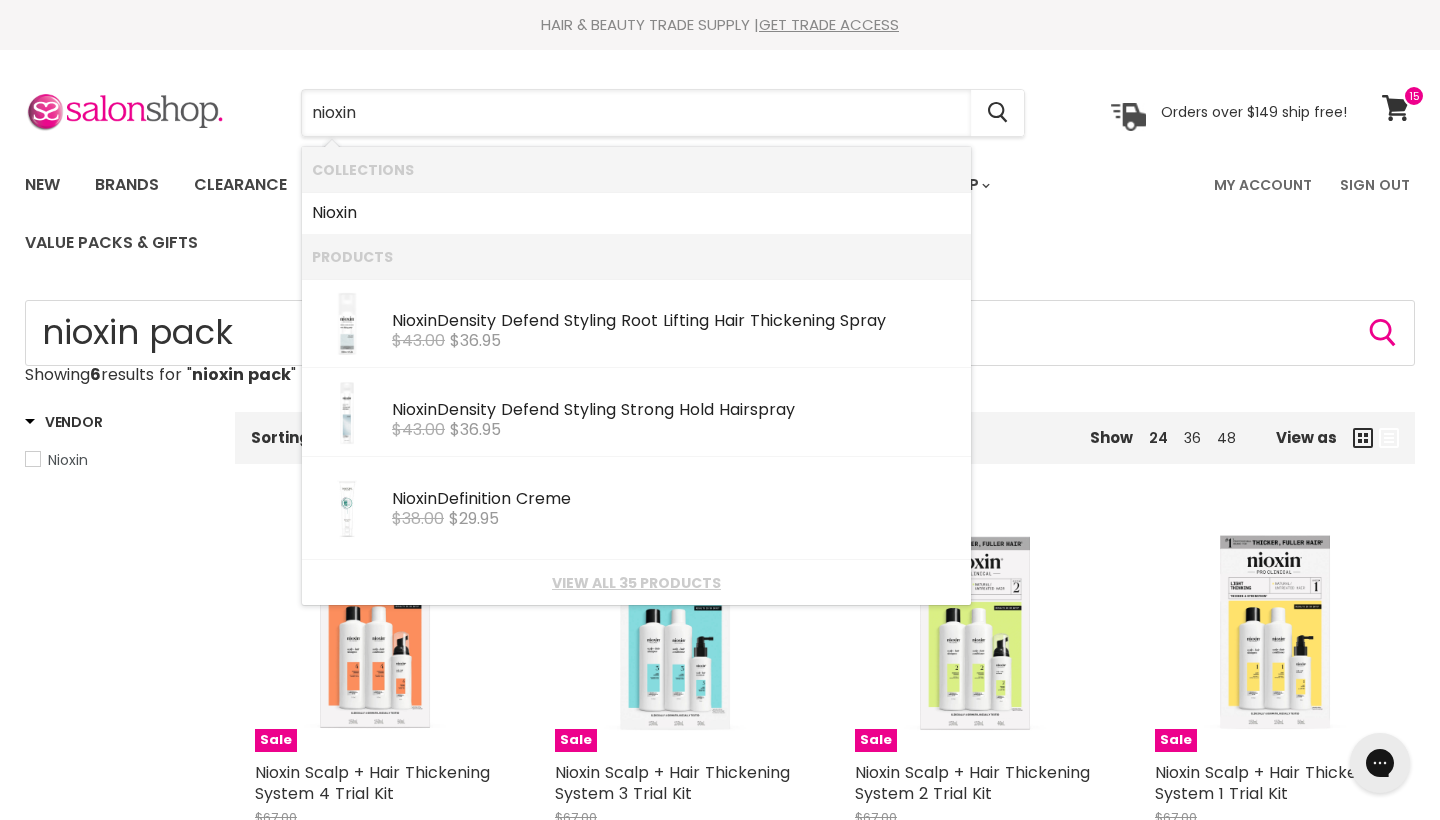 type on "nioxin" 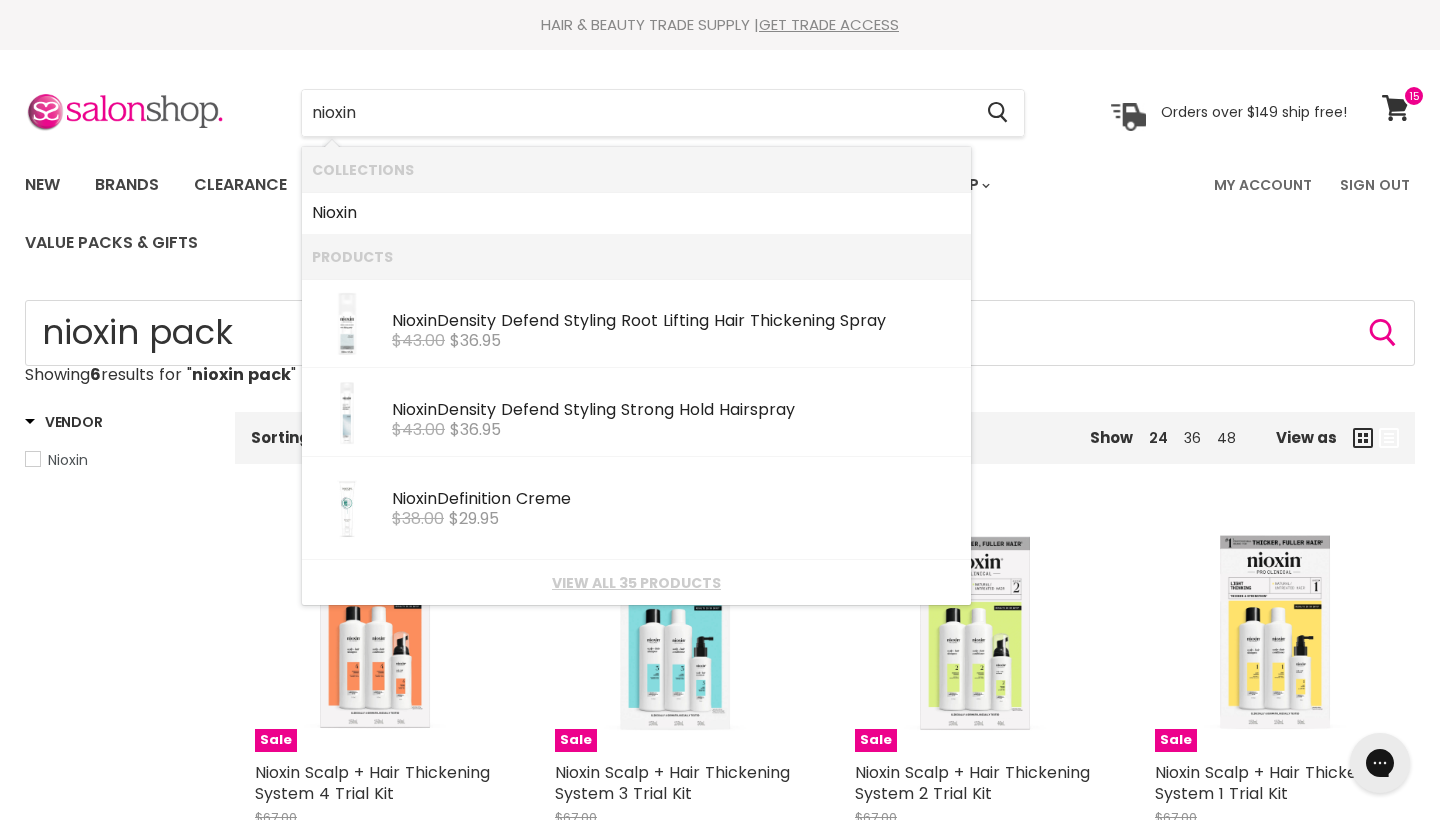 click on "Skip to content
HAIR & BEAUTY TRADE SUPPLY   |    GET TRADE ACCESS
HAIR & BEAUTY TRADE SUPPLY   |    GET TRADE ACCESS
Menu
nioxin
Cancel" at bounding box center (720, 1256) 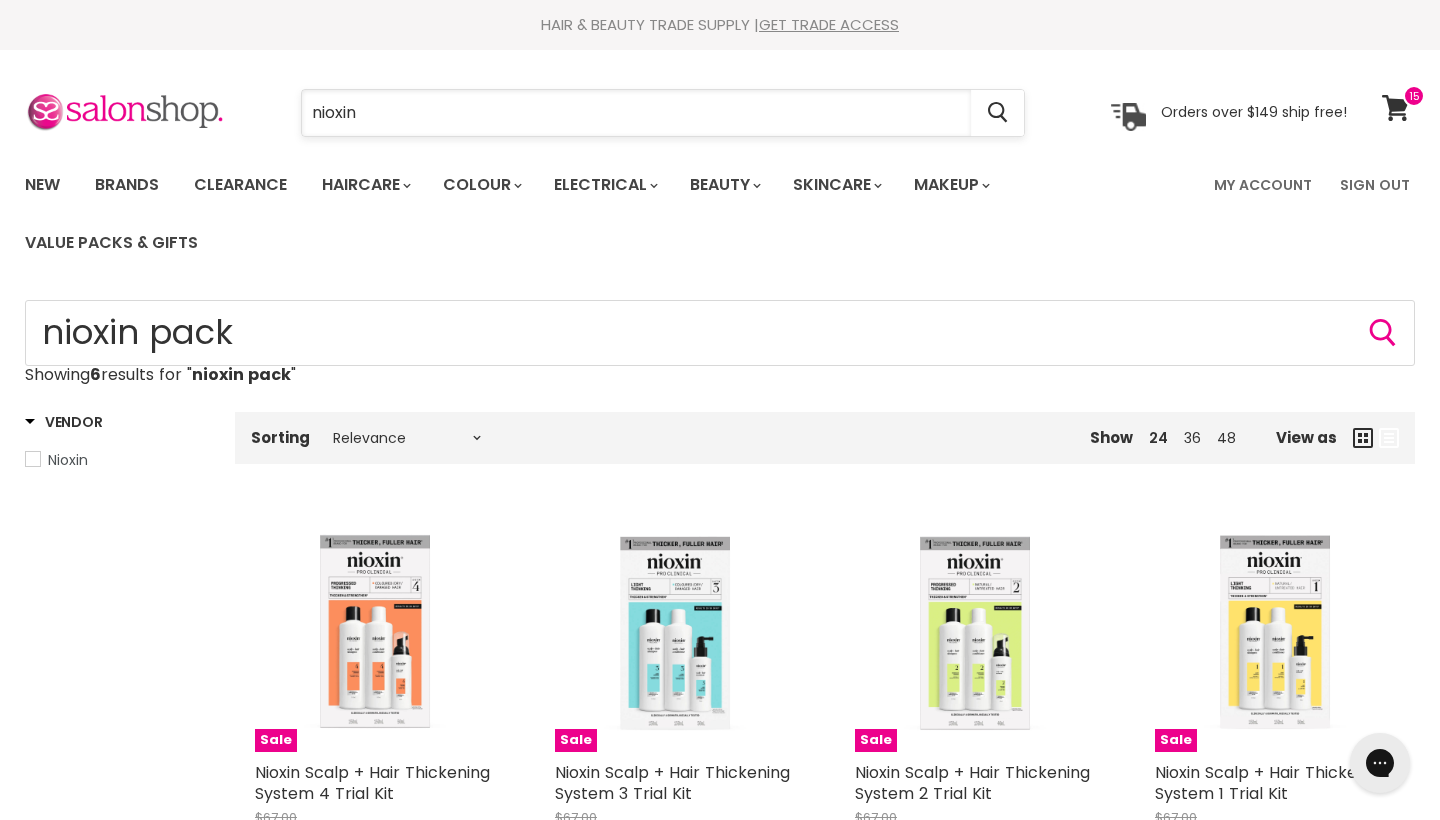 click on "nioxin" at bounding box center (636, 113) 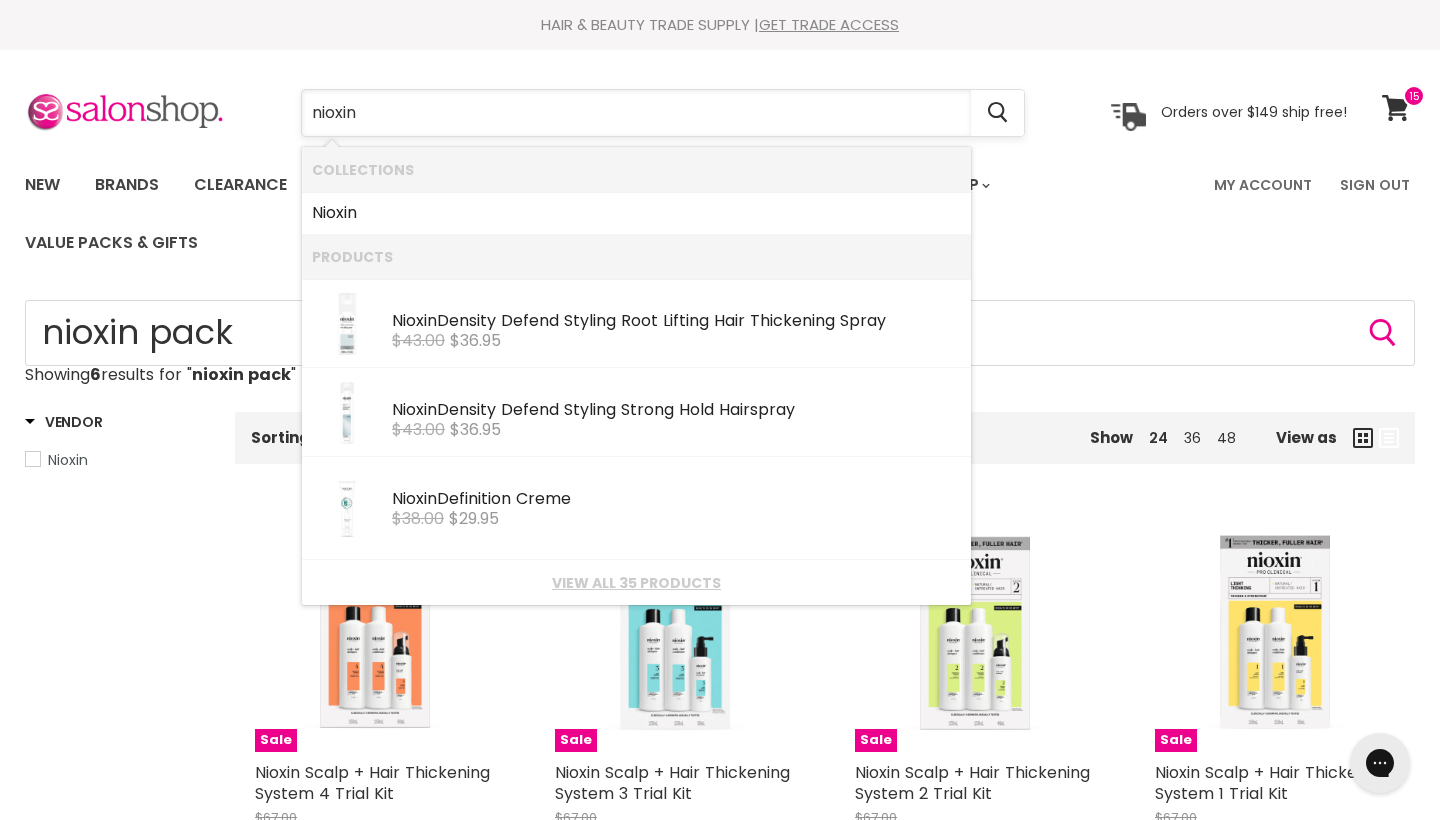 click on "nioxin" at bounding box center (636, 113) 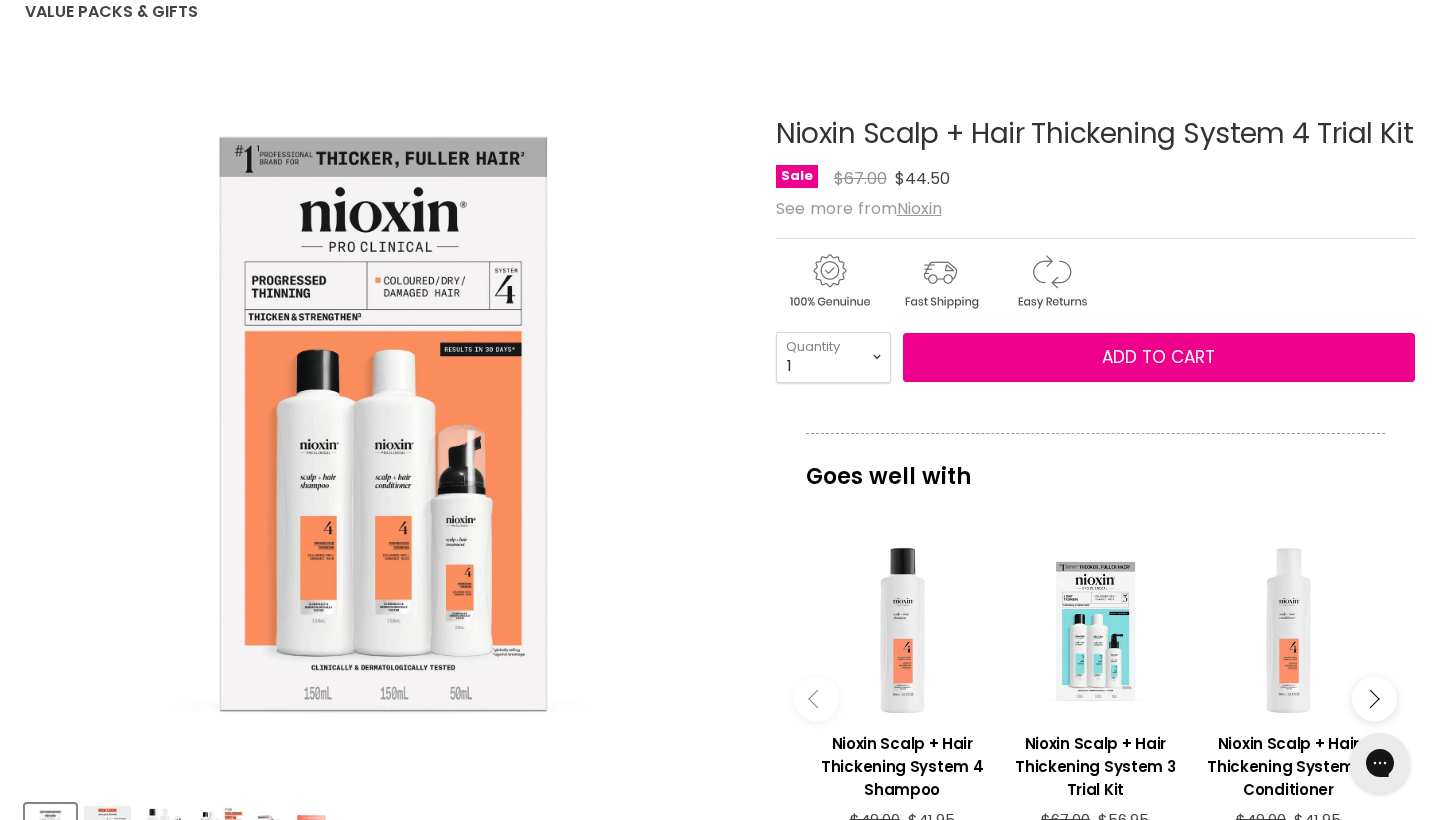 scroll, scrollTop: 0, scrollLeft: 0, axis: both 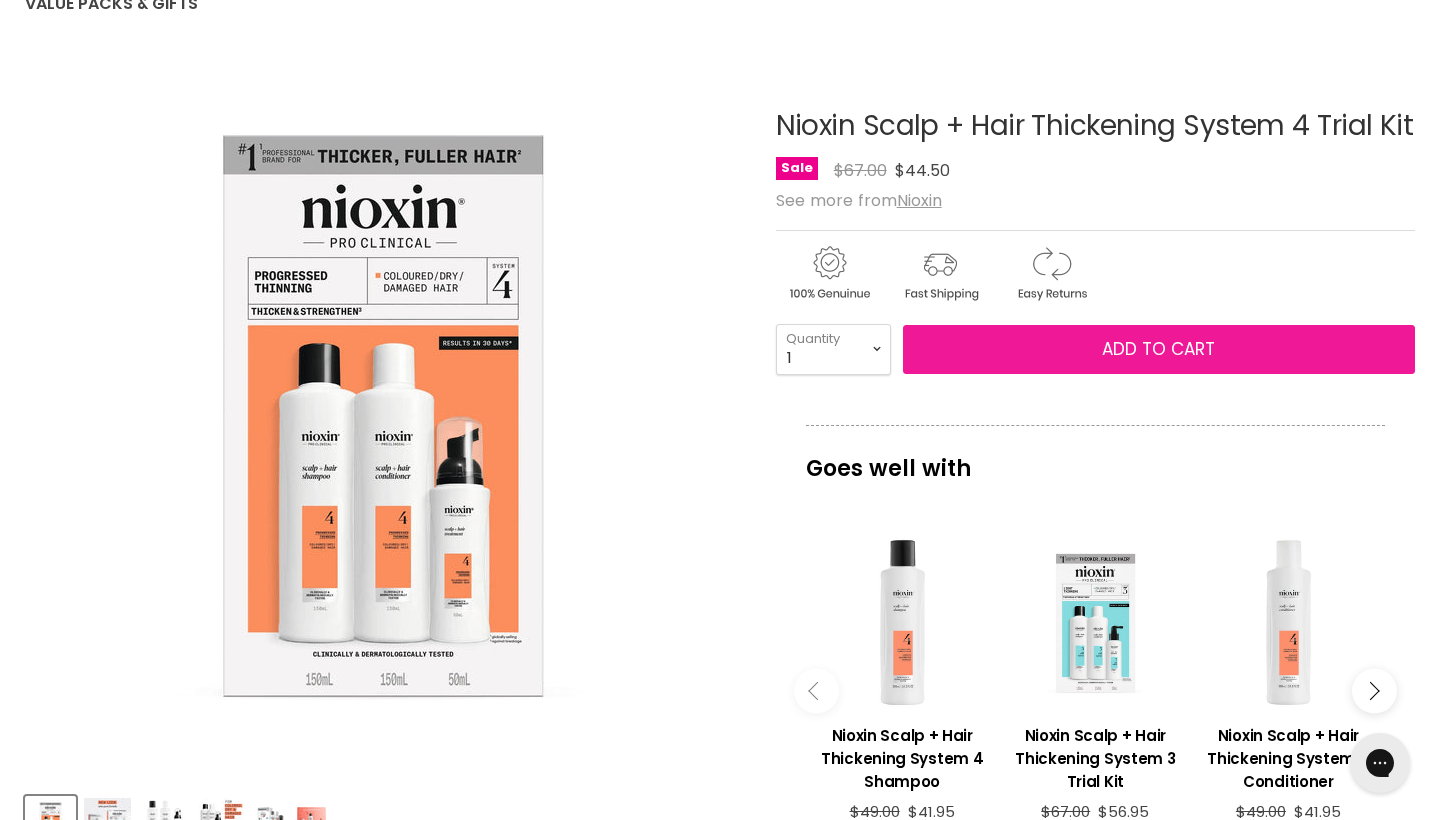 click on "Add to cart" at bounding box center (1158, 349) 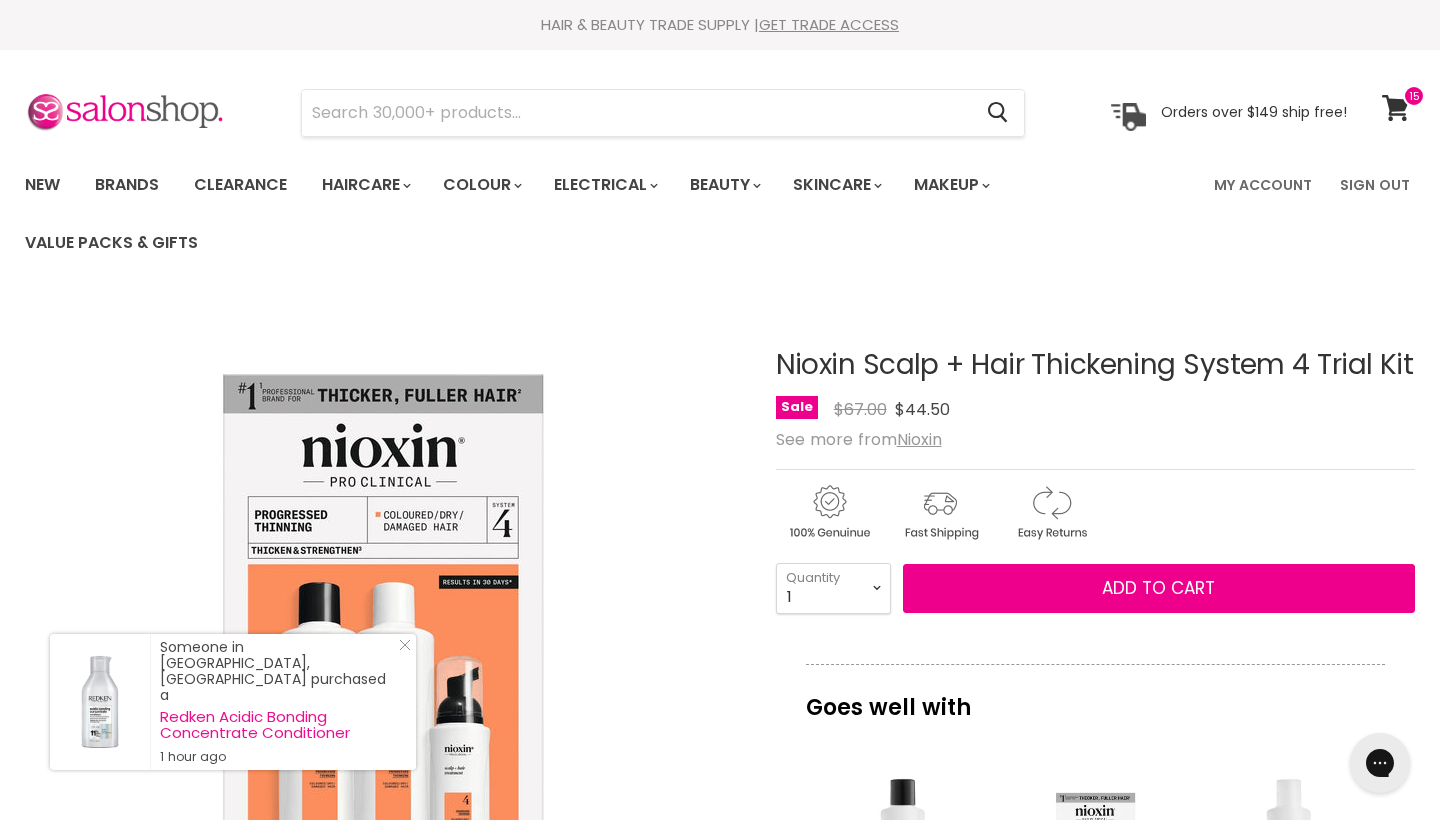 scroll, scrollTop: 0, scrollLeft: 0, axis: both 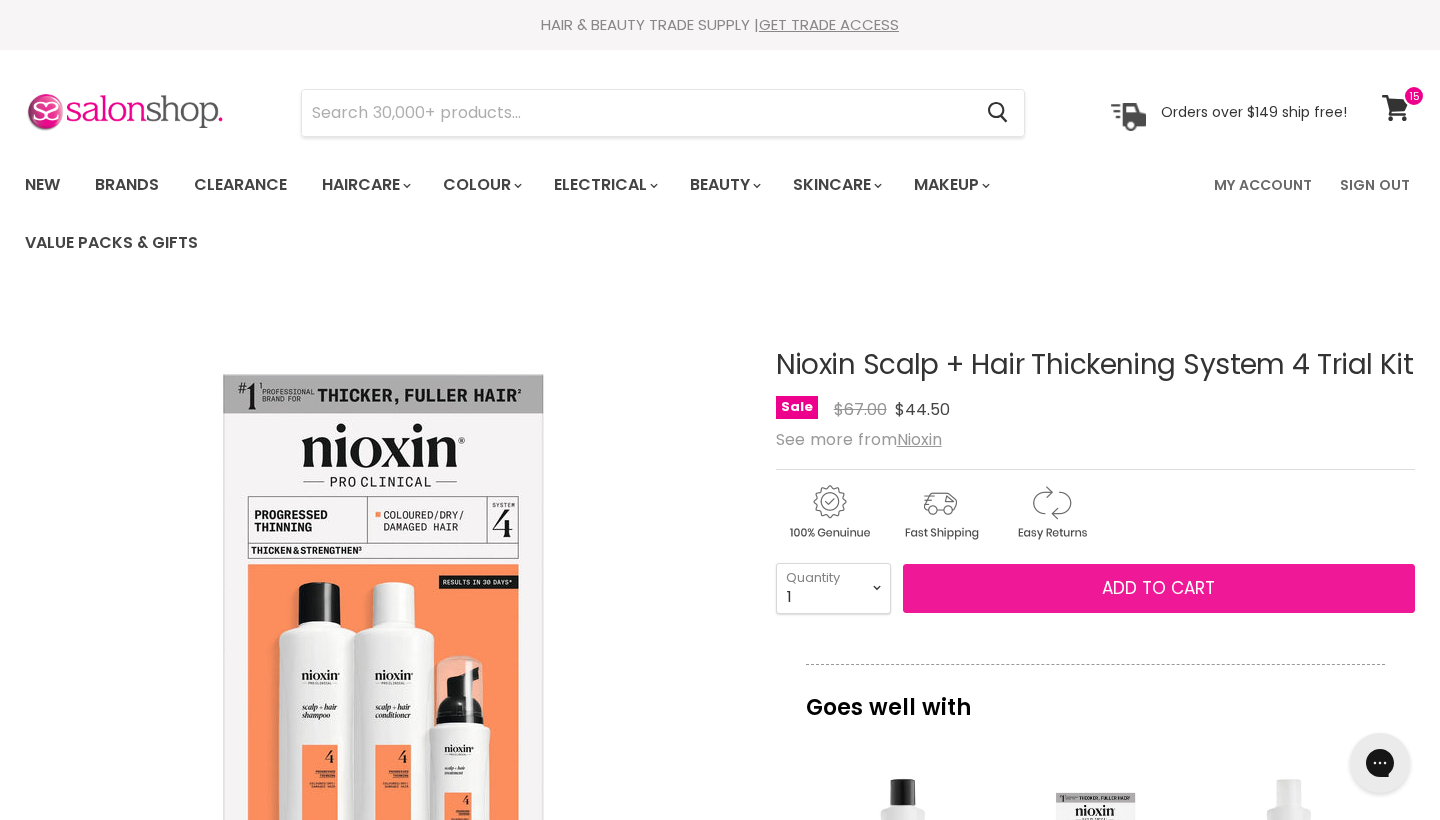 click on "Add to cart" at bounding box center (1159, 589) 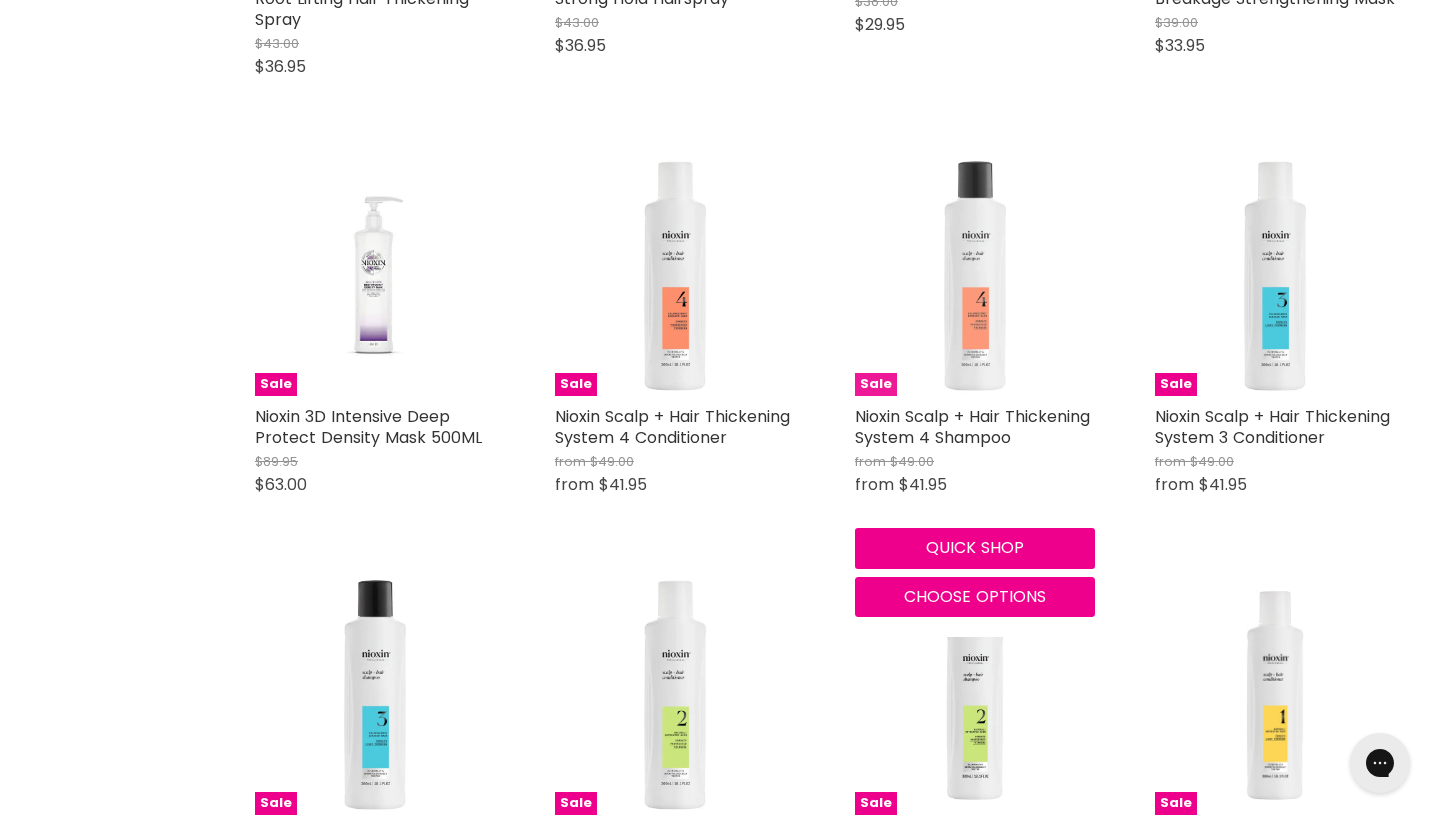 scroll, scrollTop: 0, scrollLeft: 0, axis: both 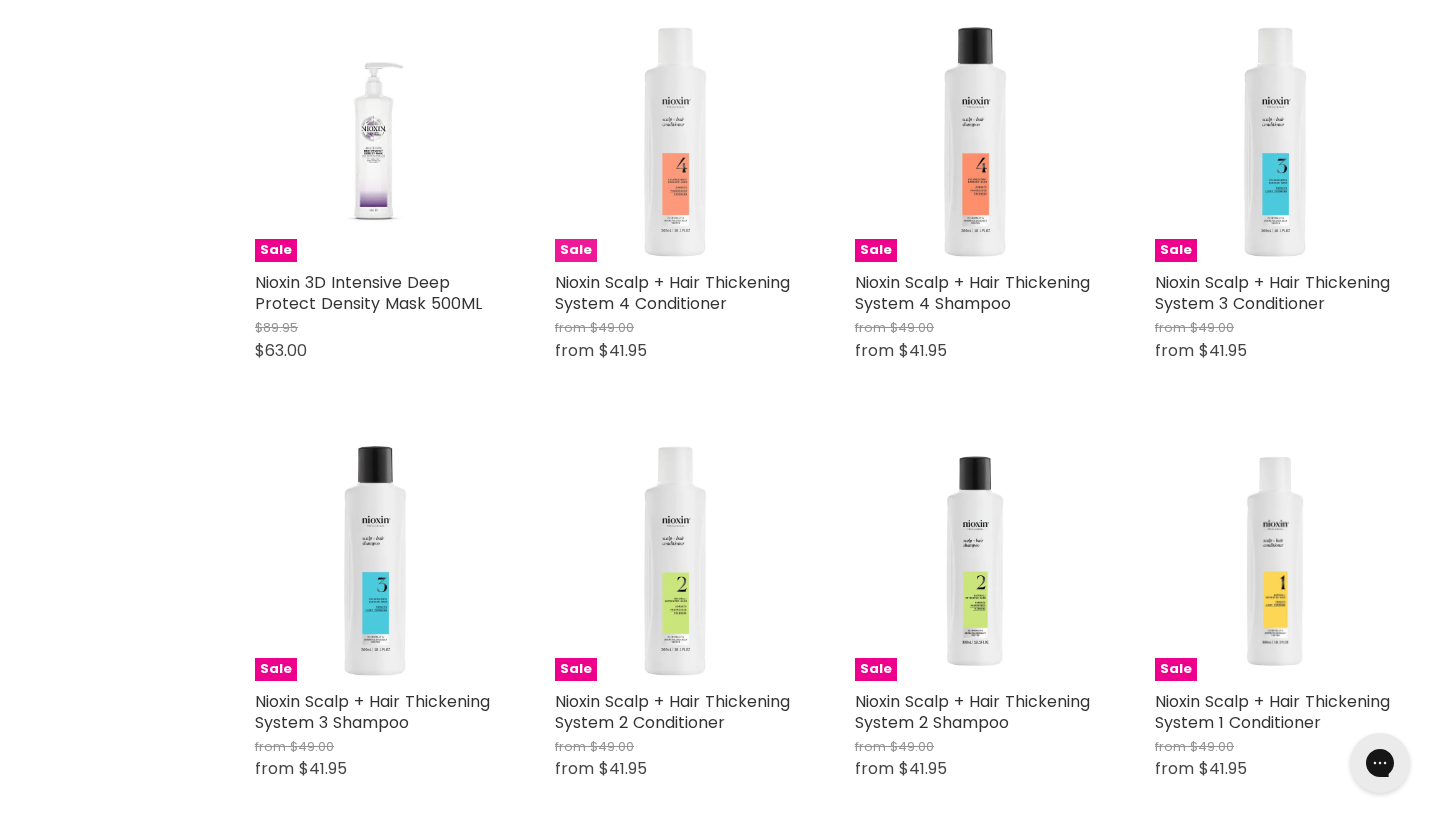 click at bounding box center (675, 142) 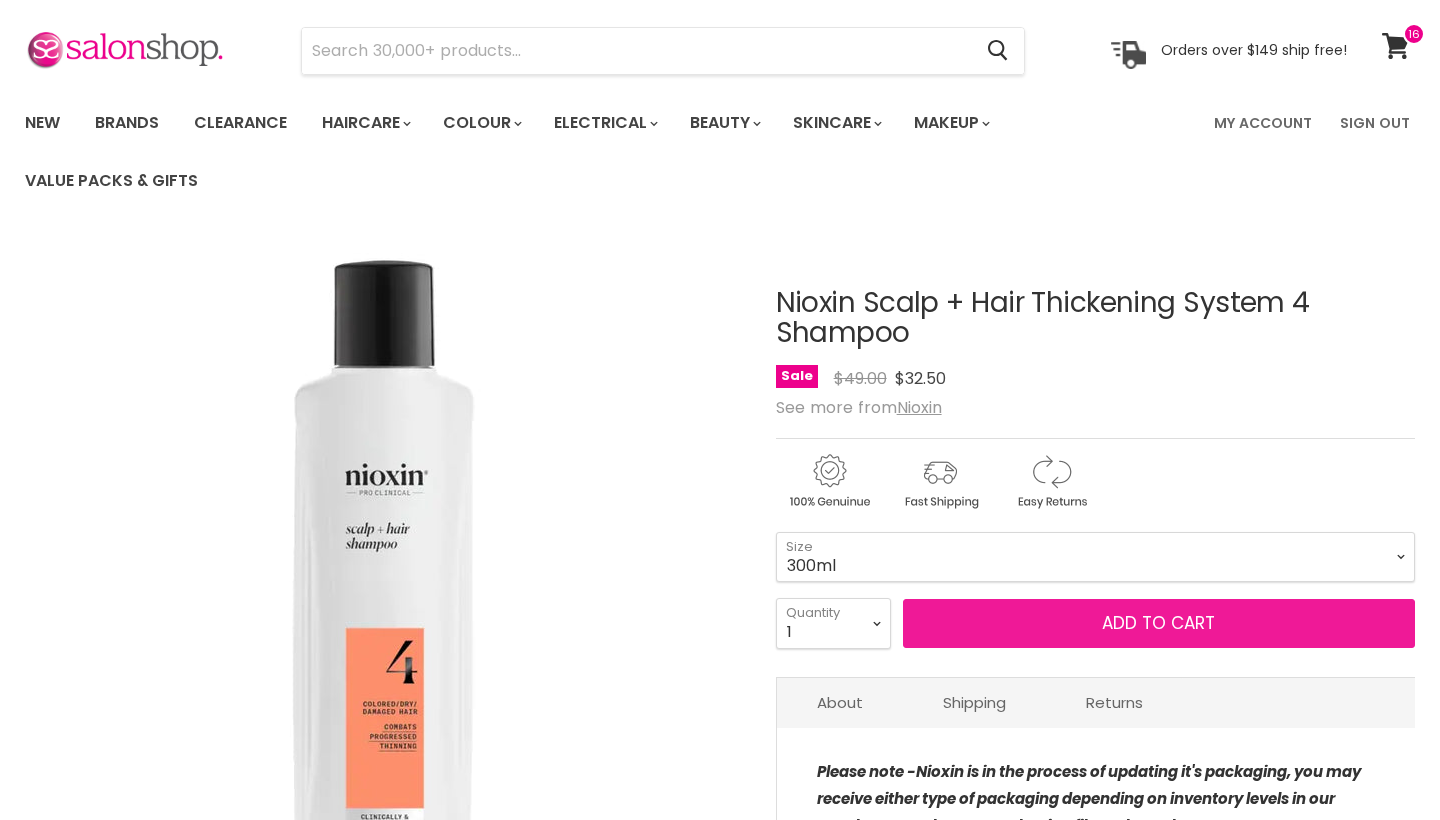 scroll, scrollTop: 62, scrollLeft: 0, axis: vertical 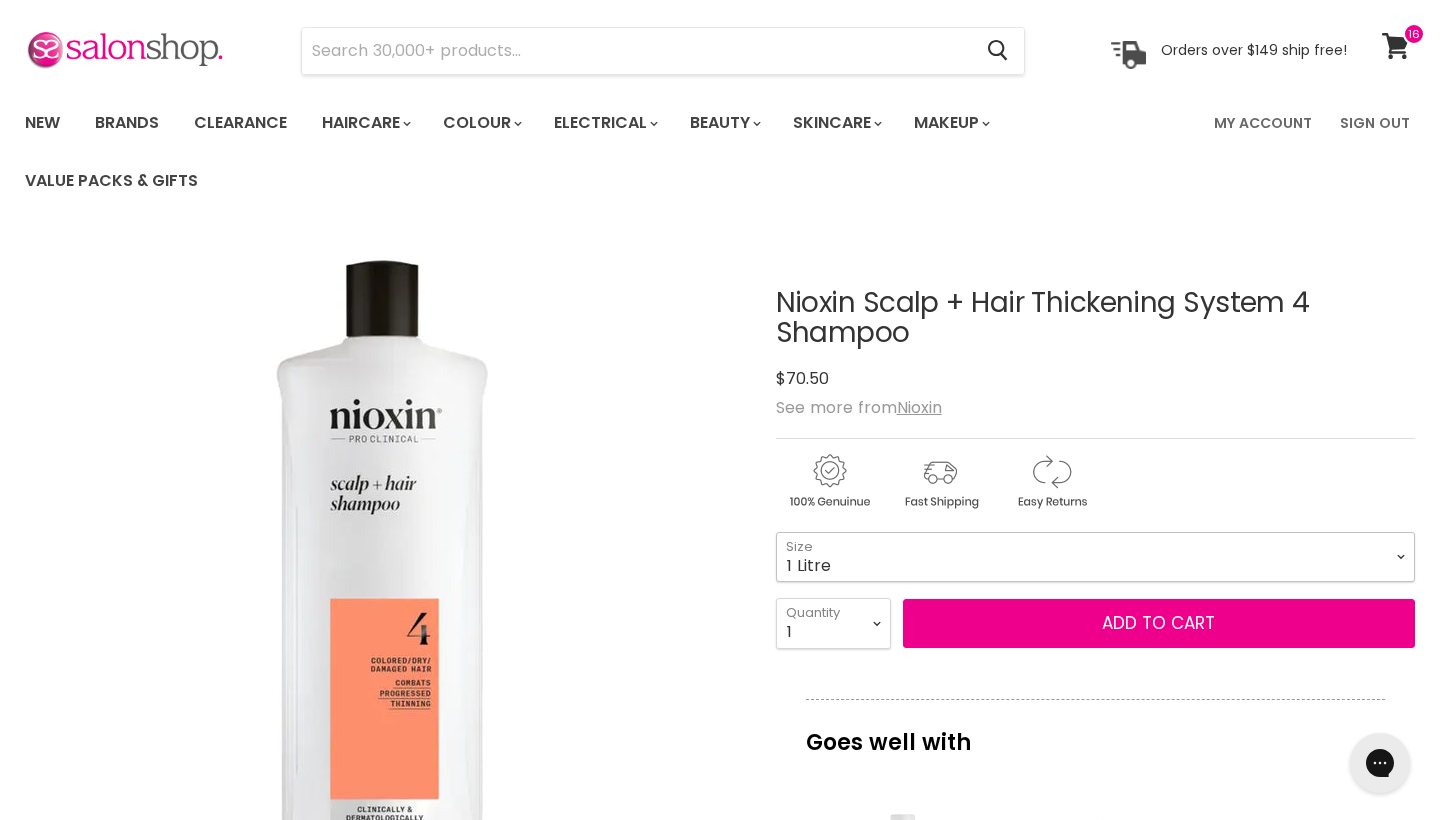 select on "300ml" 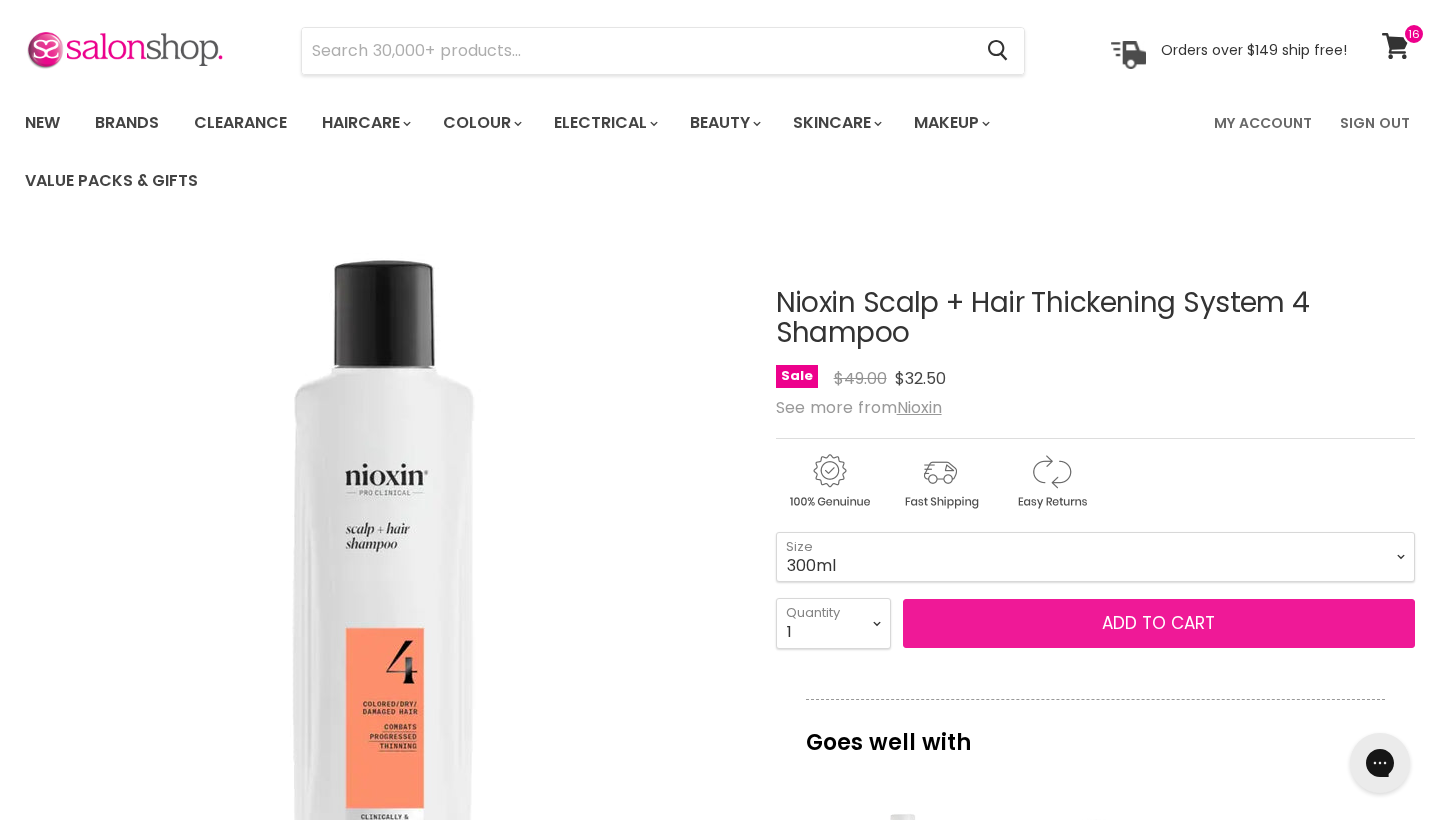 click on "Add to cart" at bounding box center [1159, 624] 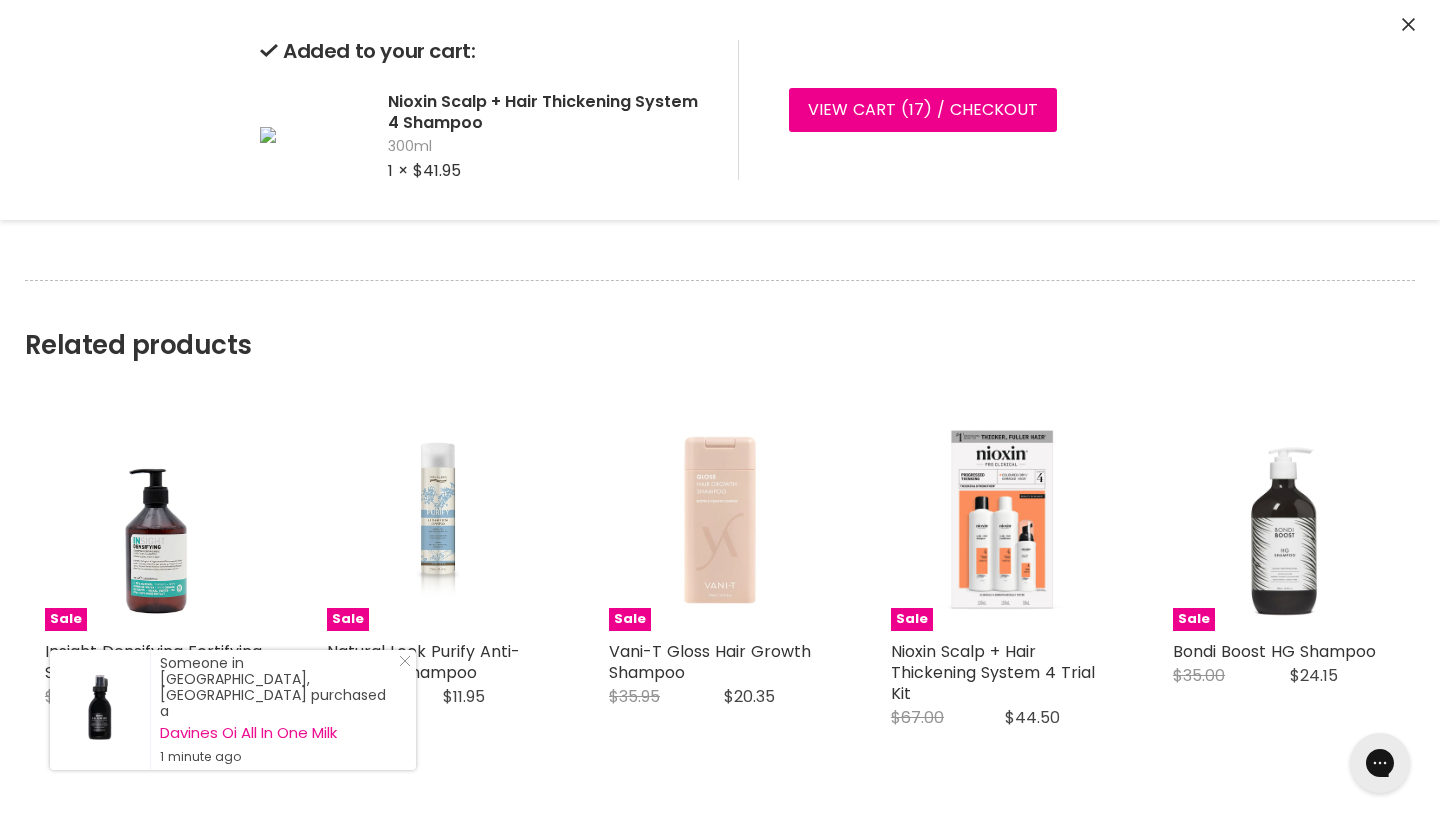 scroll, scrollTop: 1523, scrollLeft: 0, axis: vertical 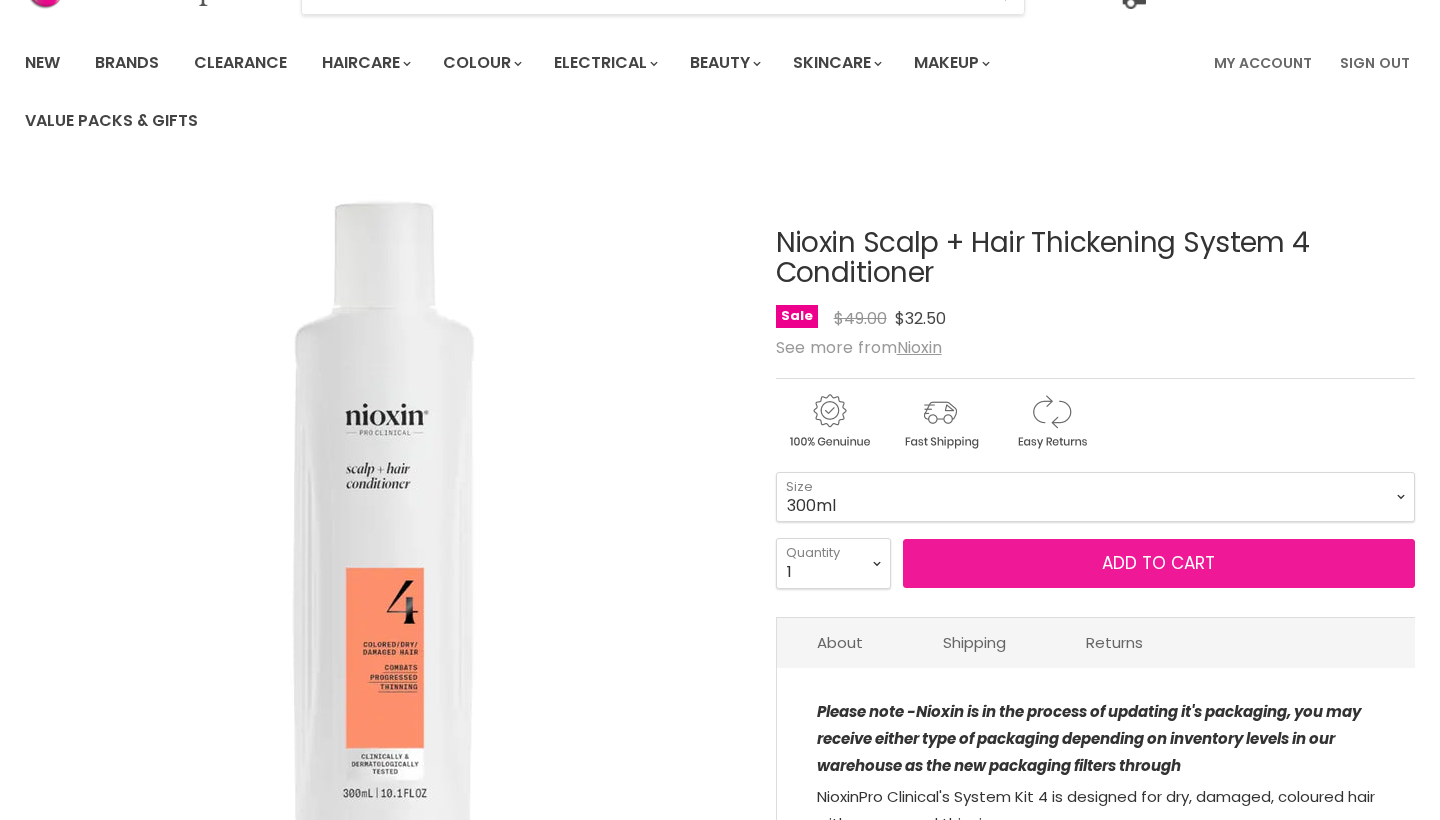 click on "Add to cart" at bounding box center (1159, 564) 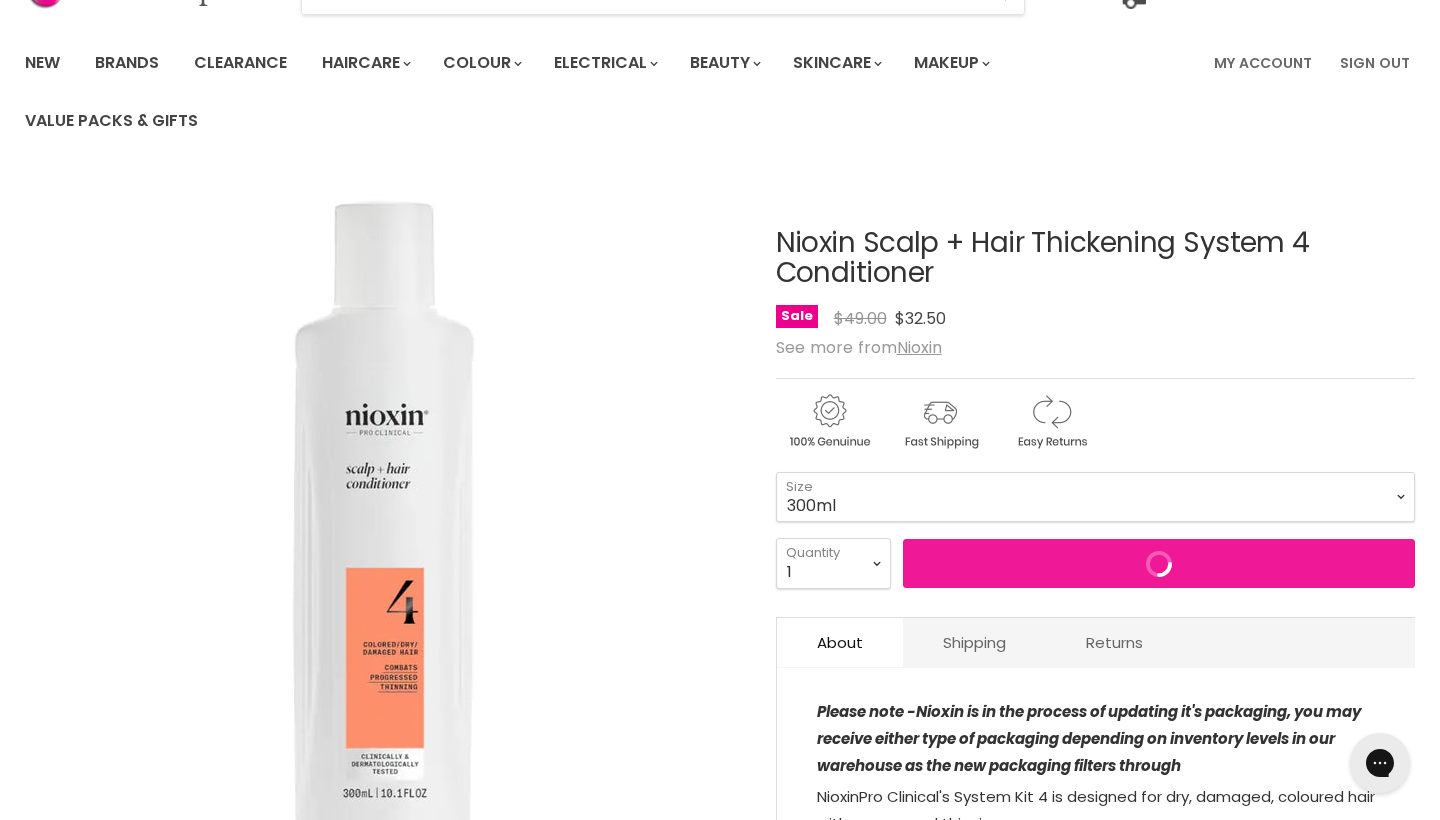 scroll, scrollTop: 0, scrollLeft: 0, axis: both 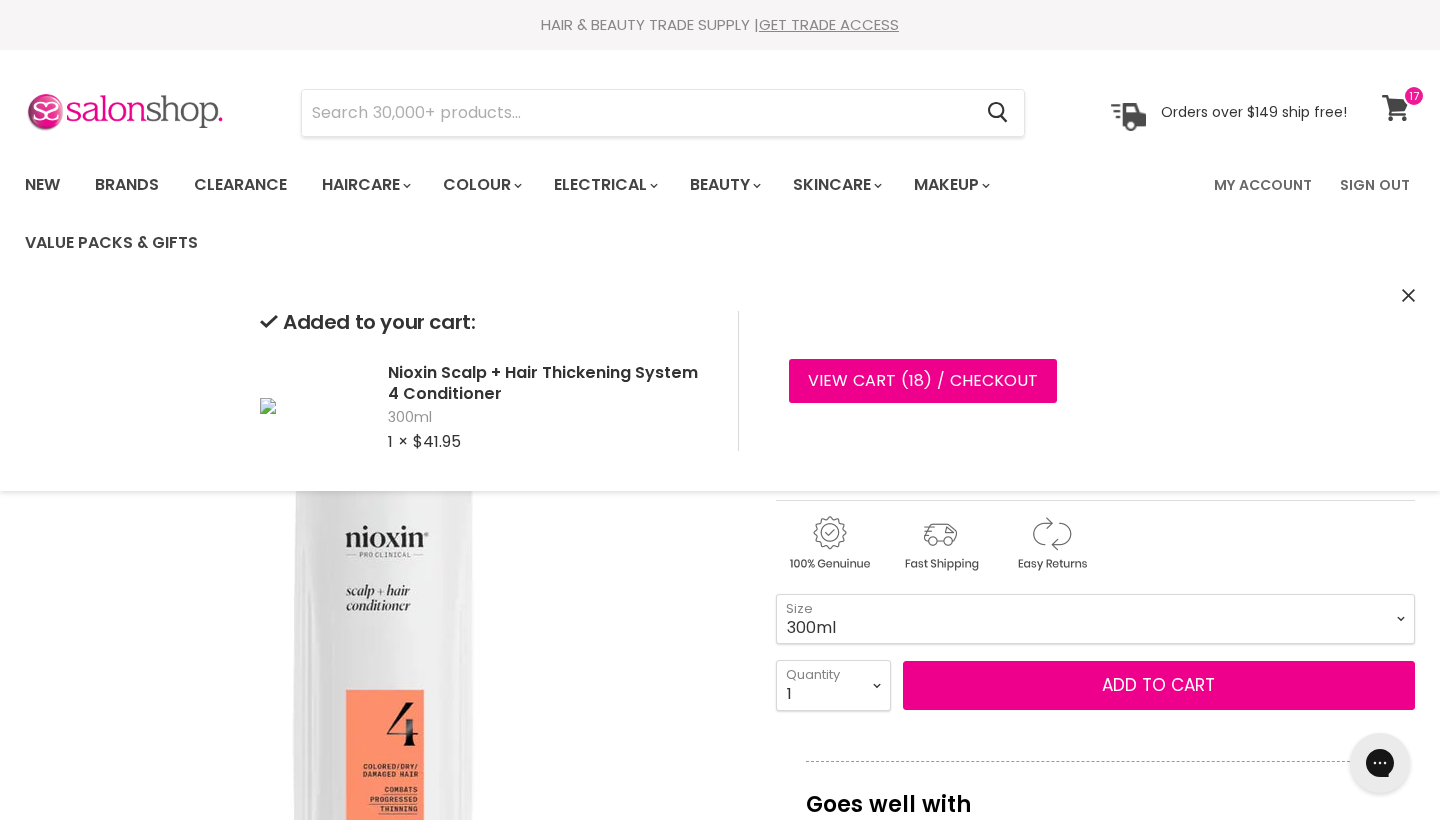 click 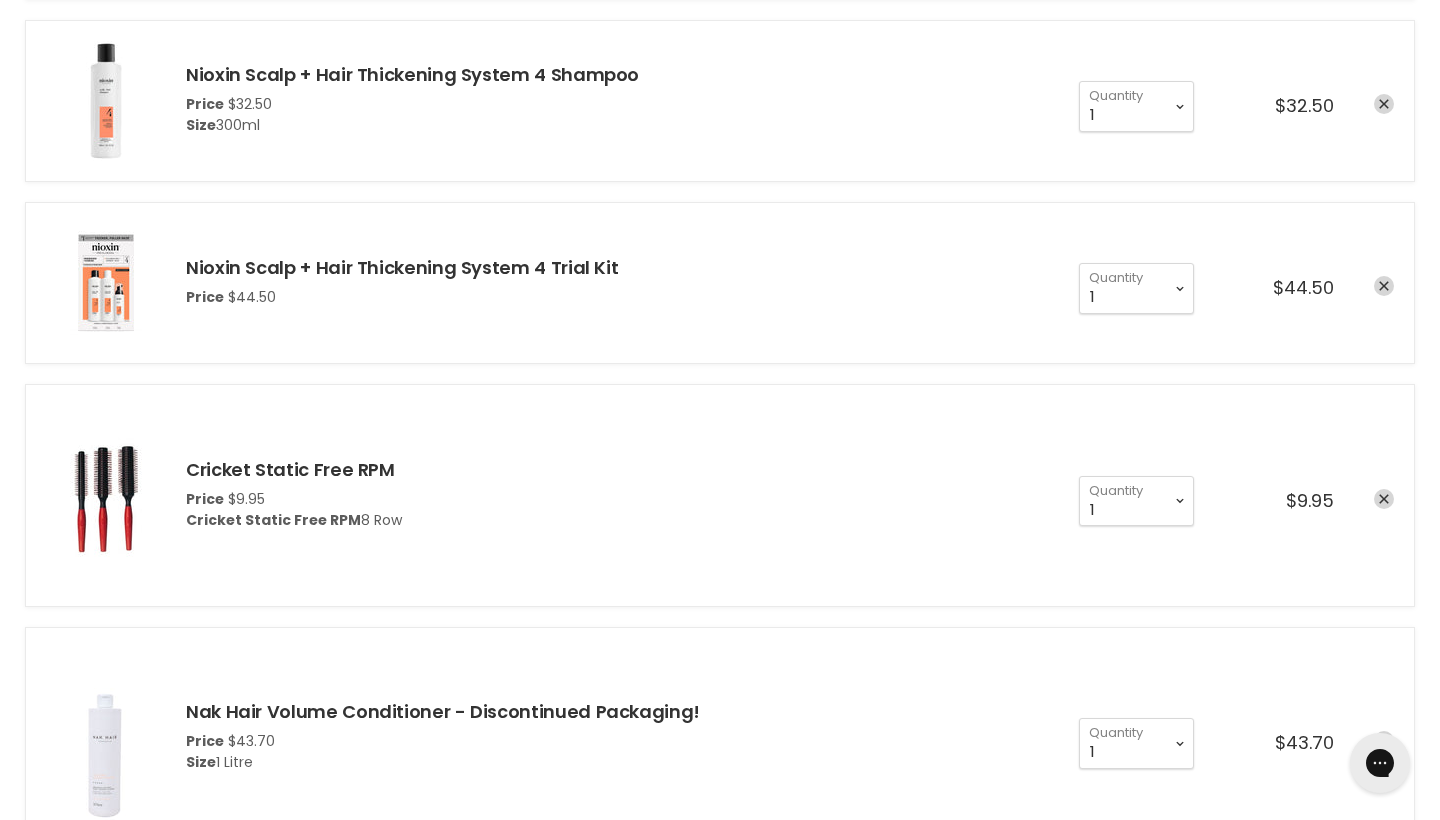 scroll, scrollTop: 0, scrollLeft: 0, axis: both 